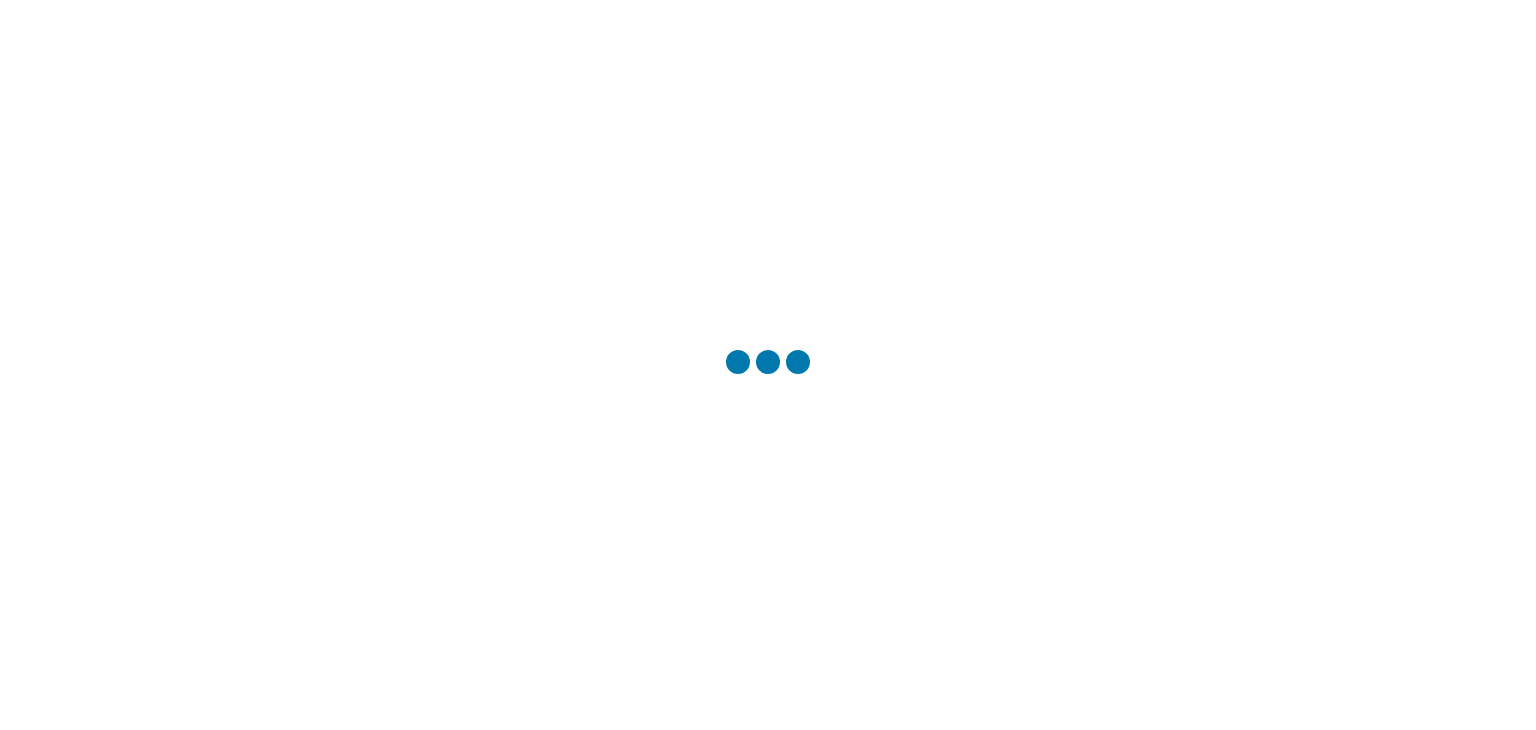 scroll, scrollTop: 0, scrollLeft: 0, axis: both 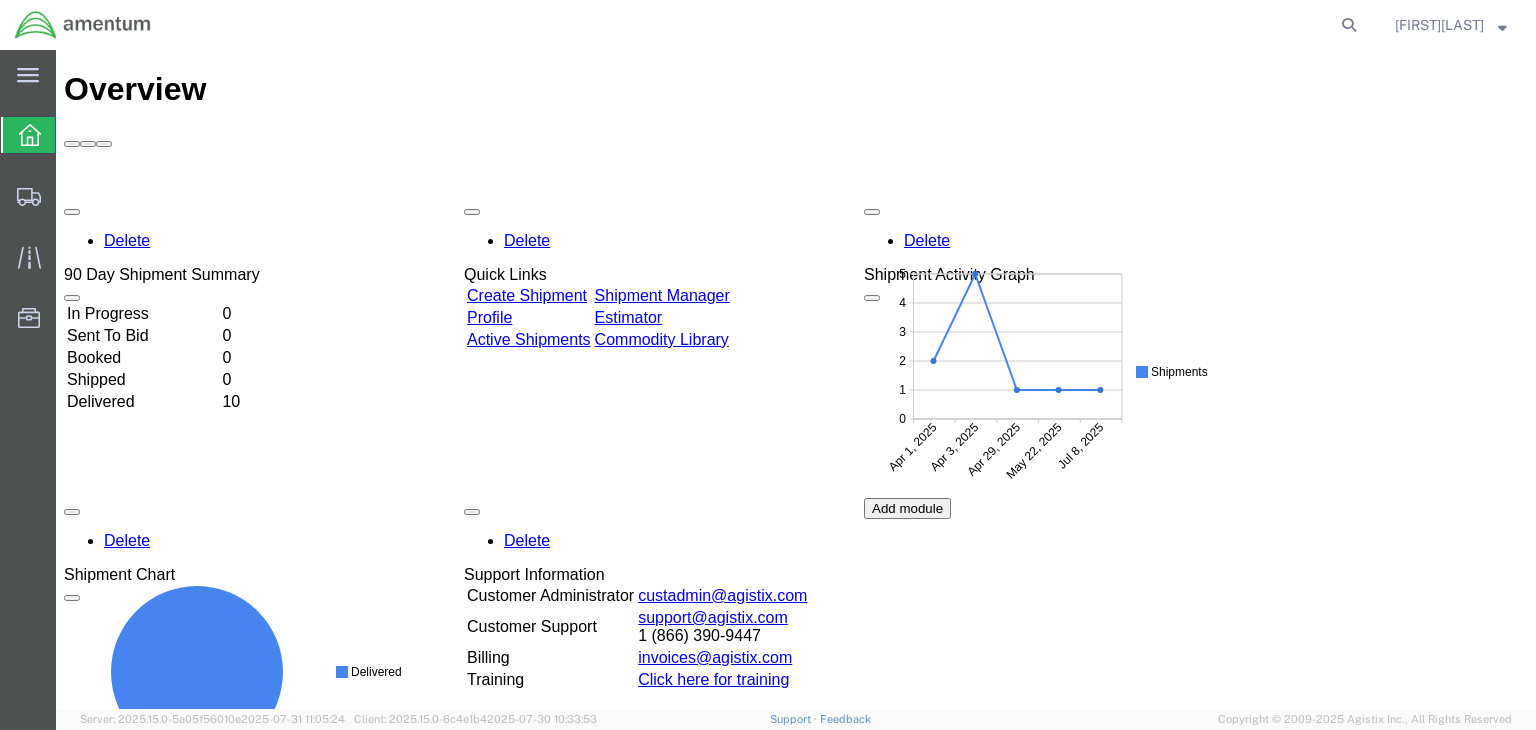 click on "Create Shipment" at bounding box center (527, 295) 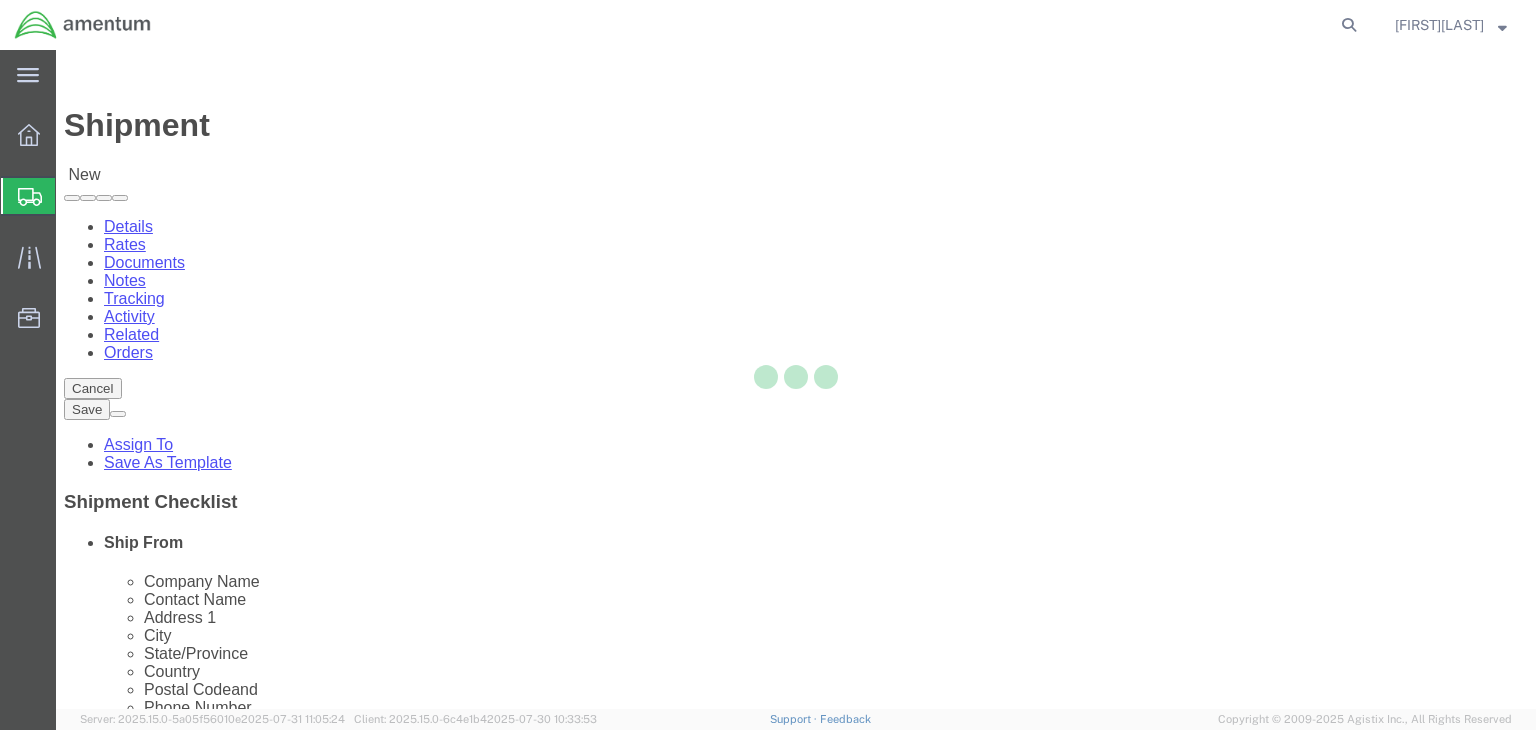 select 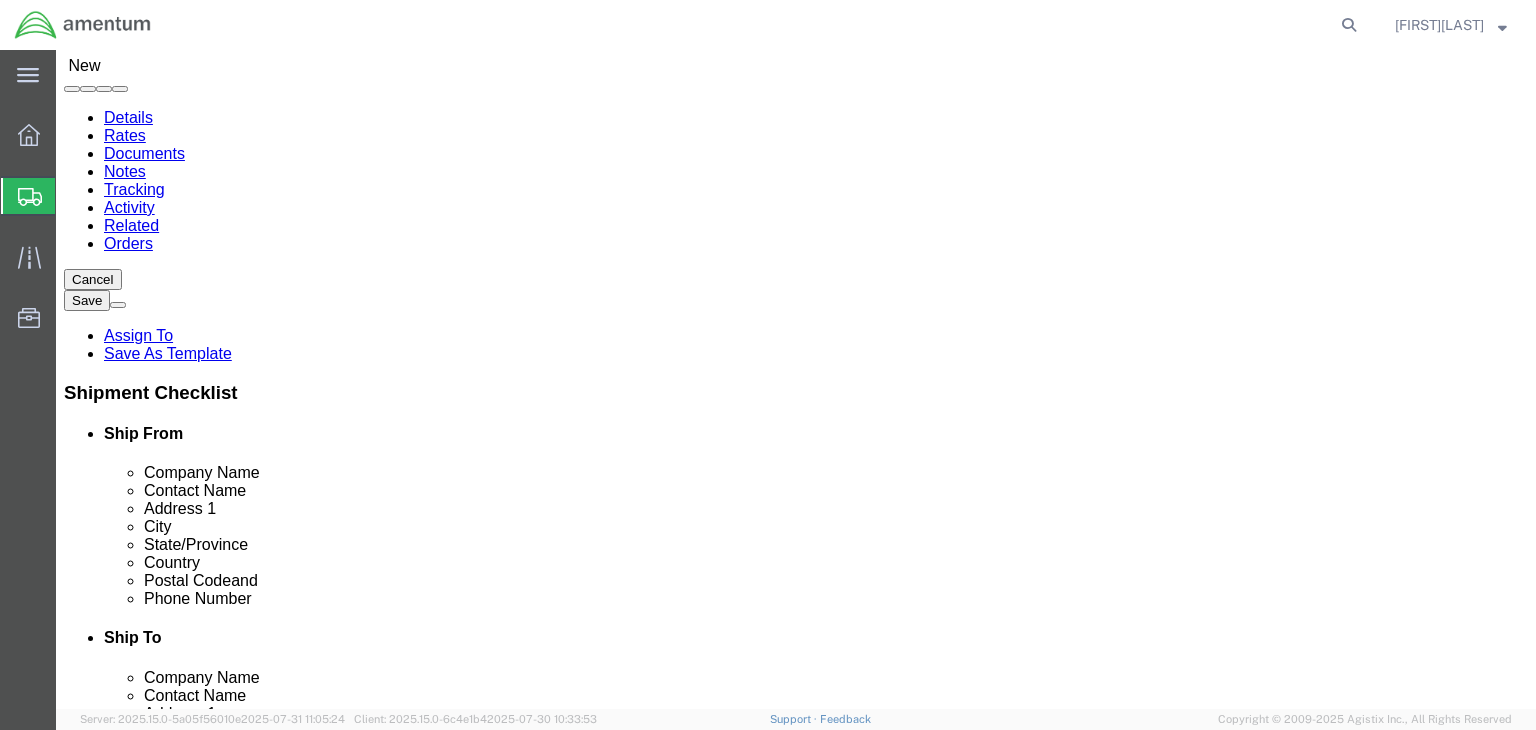 scroll, scrollTop: 0, scrollLeft: 0, axis: both 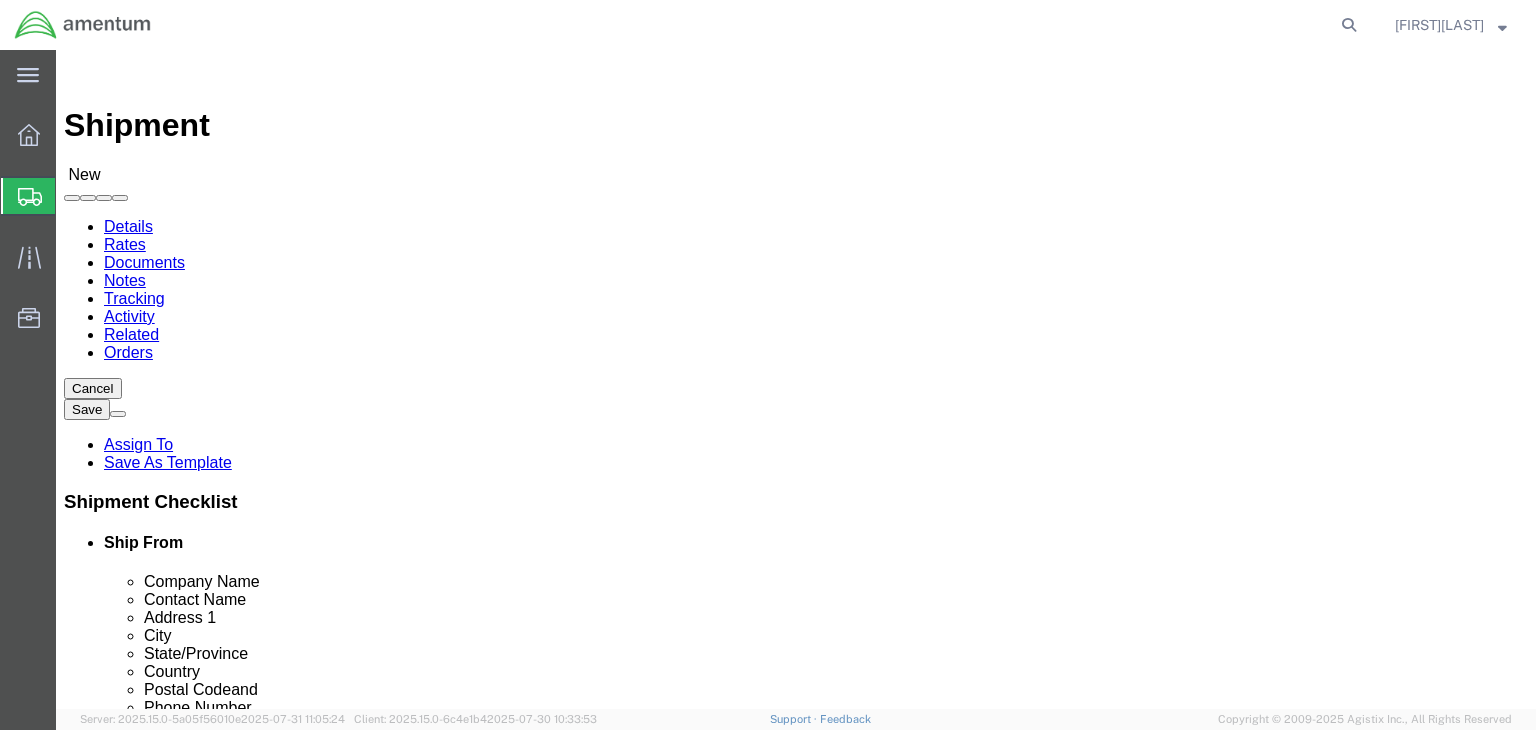 click 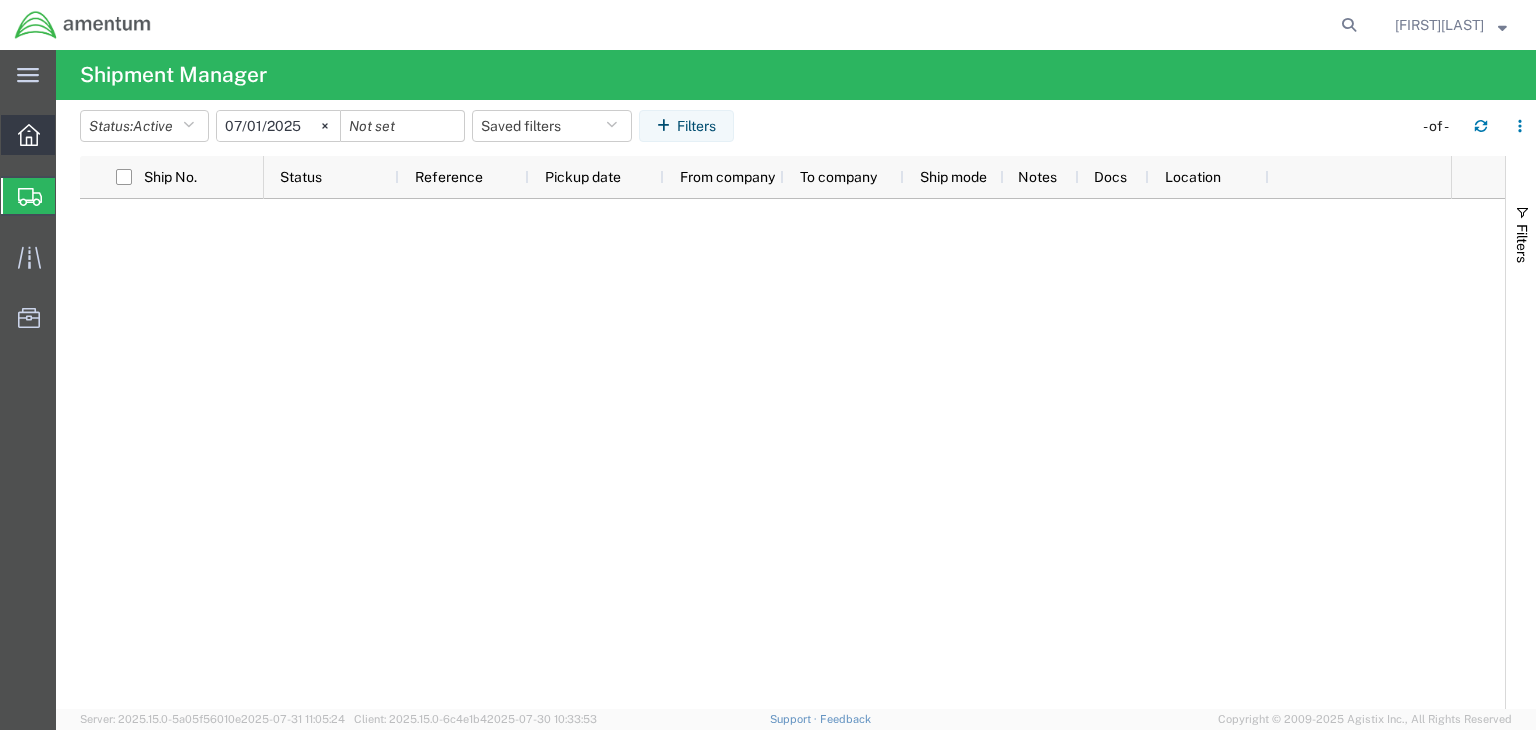 click 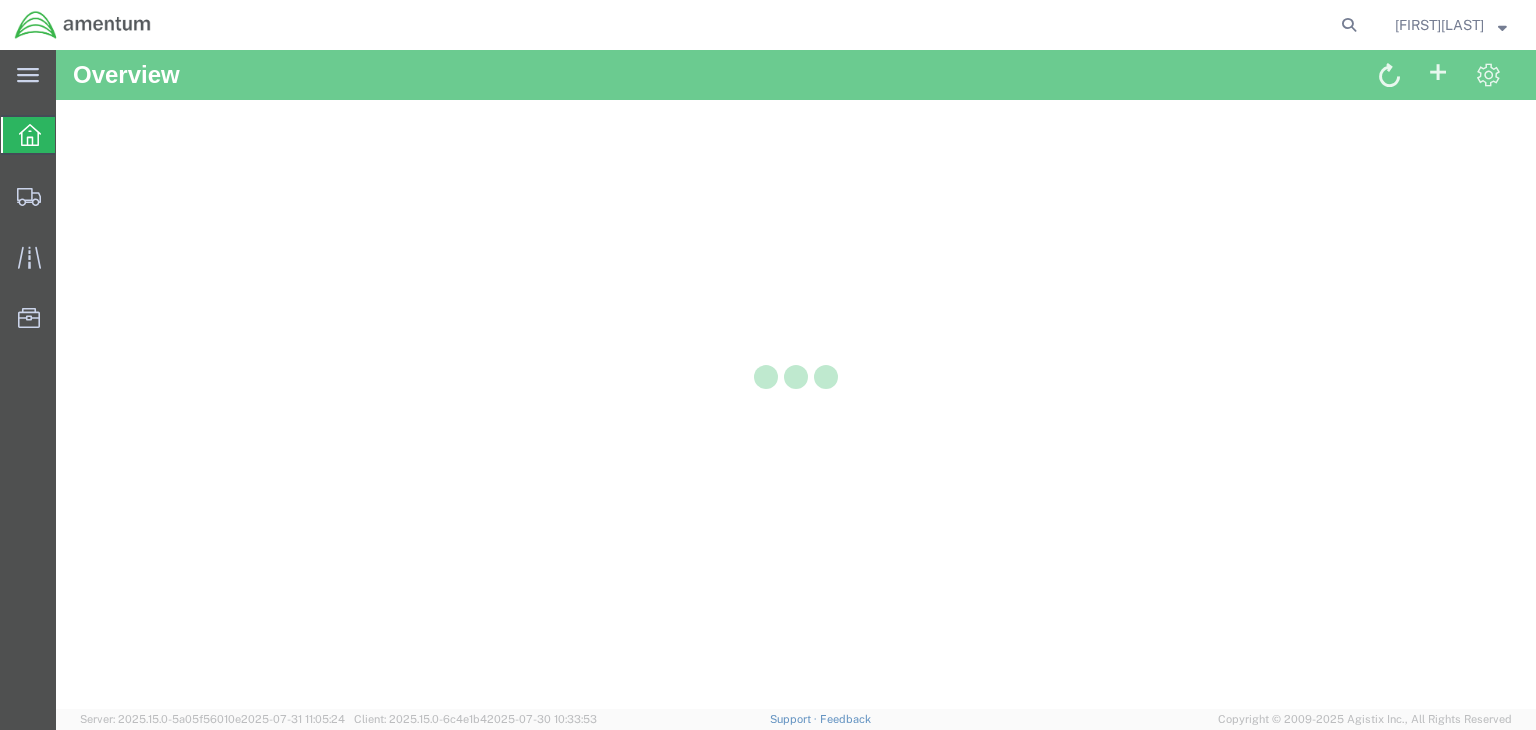 scroll, scrollTop: 0, scrollLeft: 0, axis: both 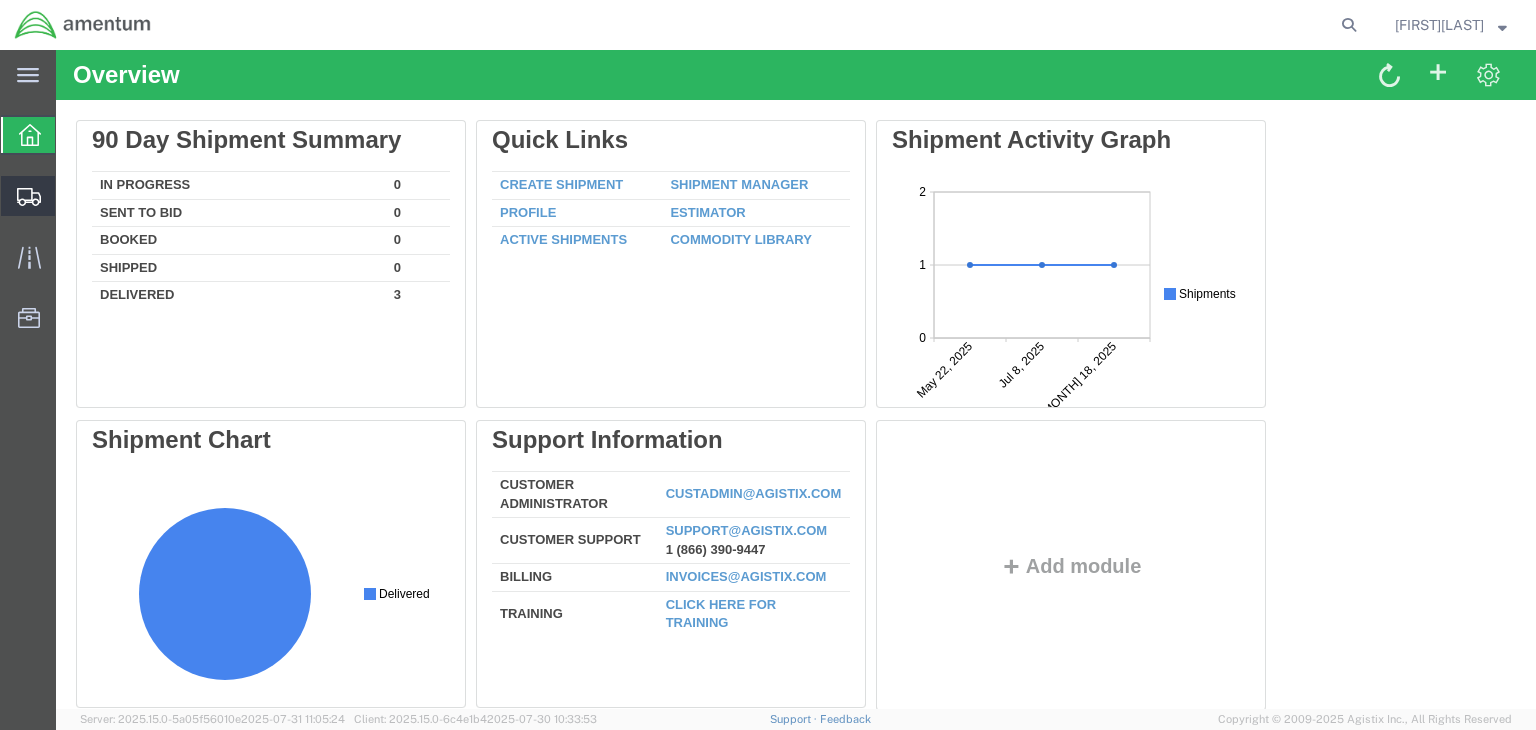 click on "Create from Template" 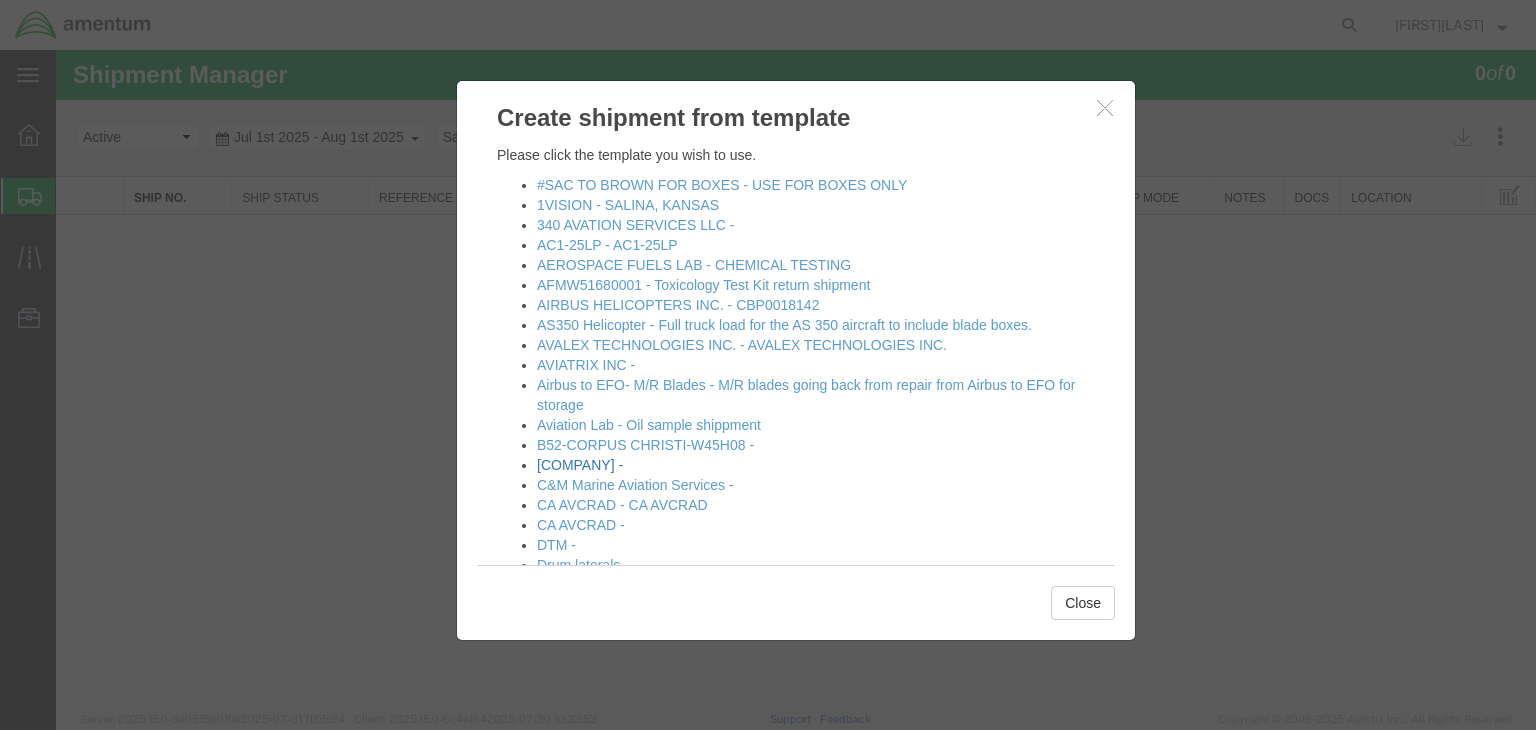 click on "[COMPANY] -" at bounding box center [580, 465] 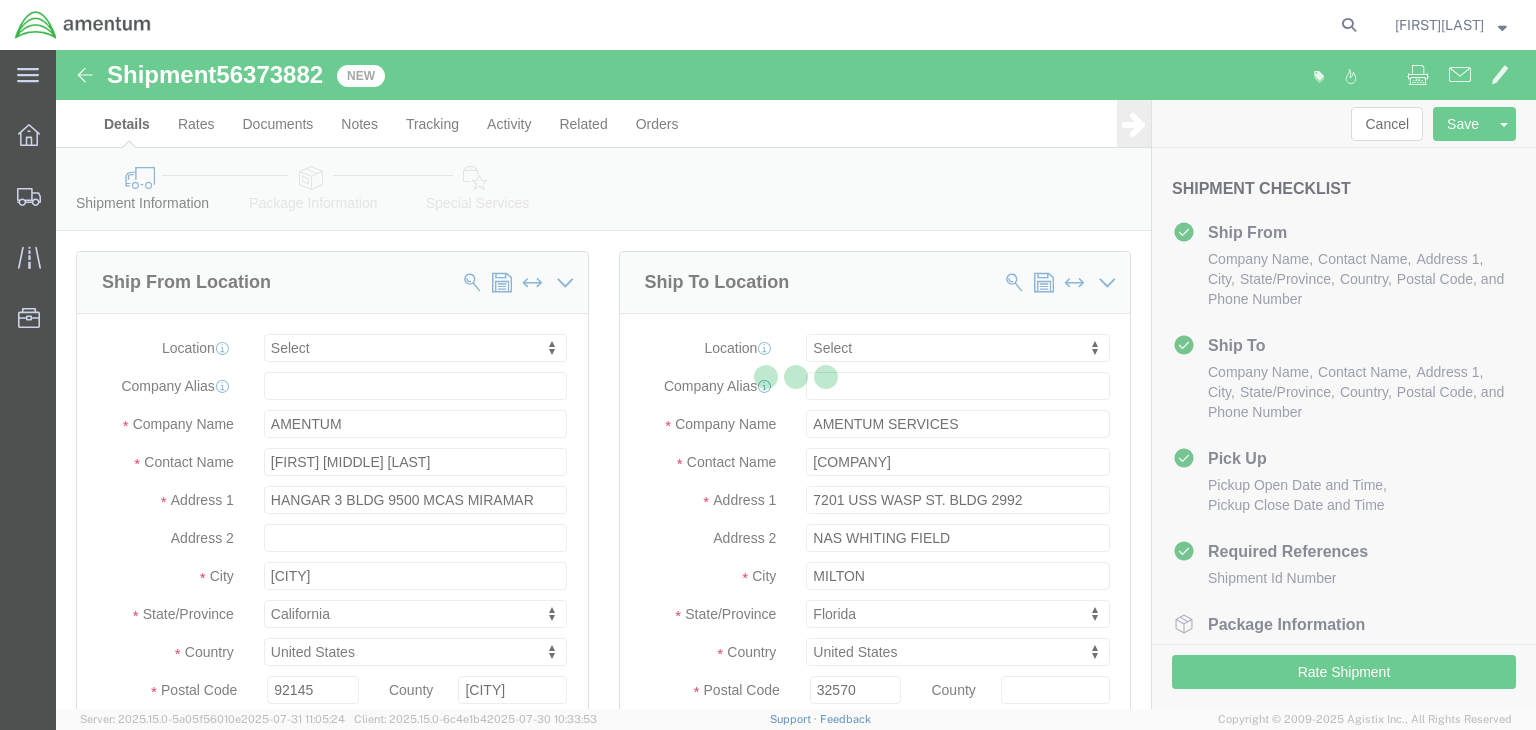 select 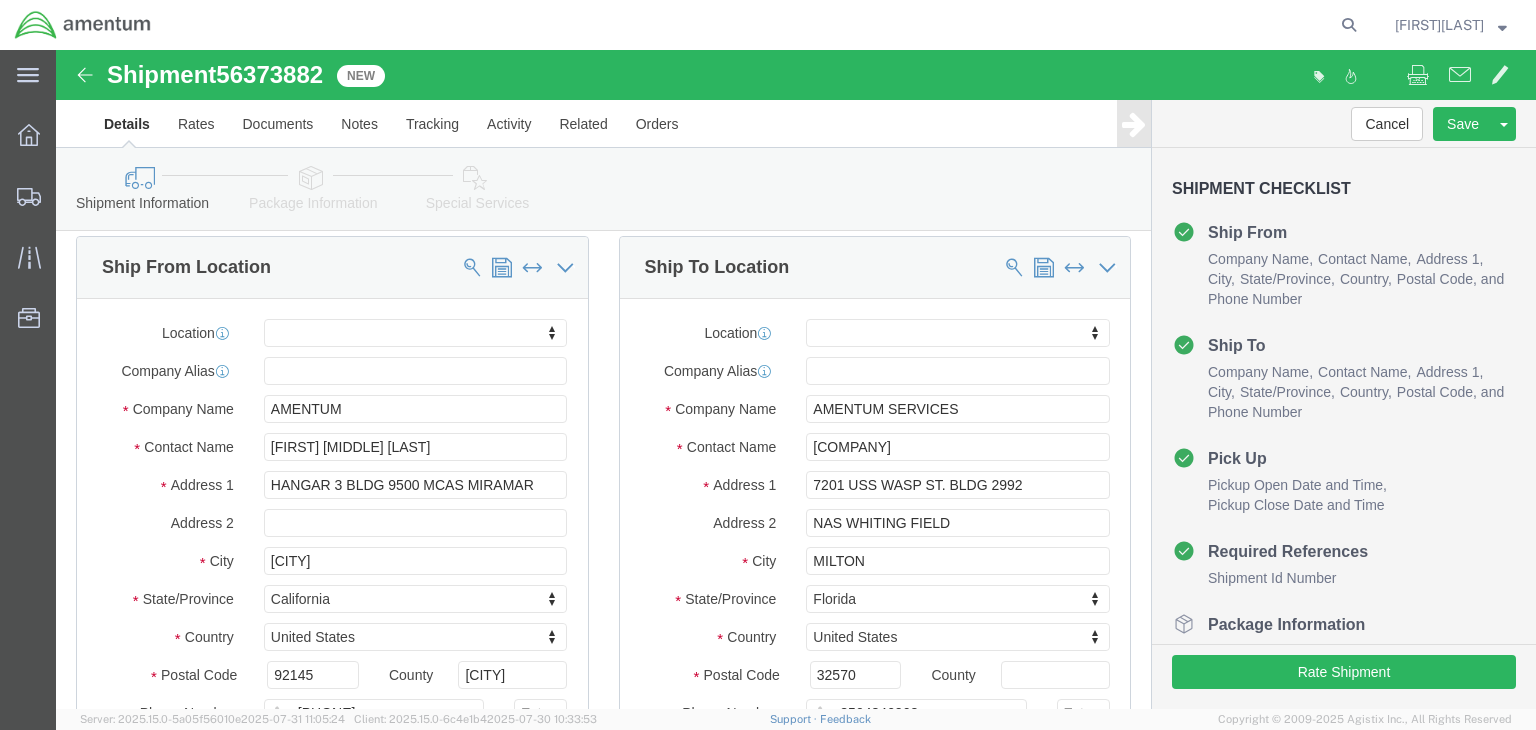 scroll, scrollTop: 0, scrollLeft: 0, axis: both 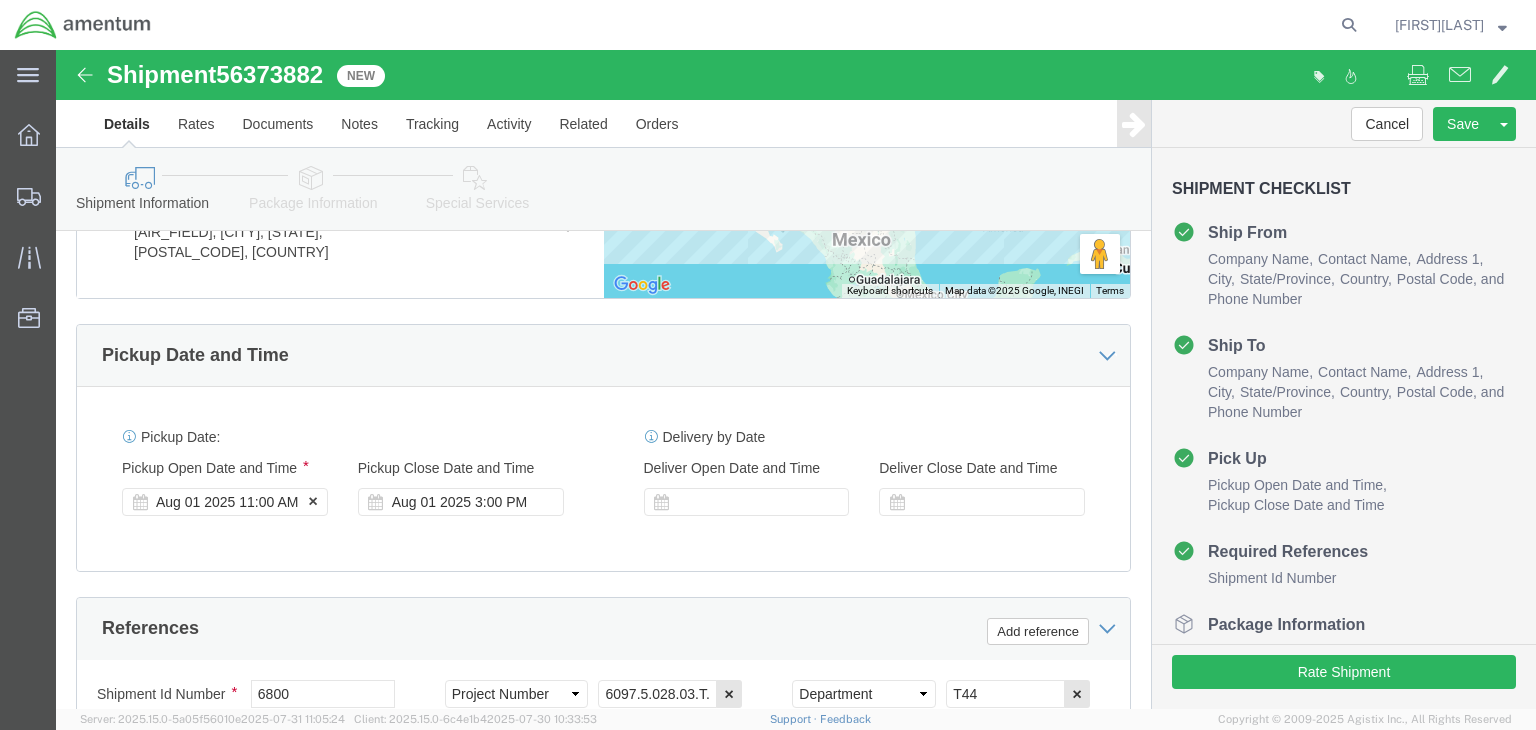 click on "Aug 01 2025 11:00 AM" 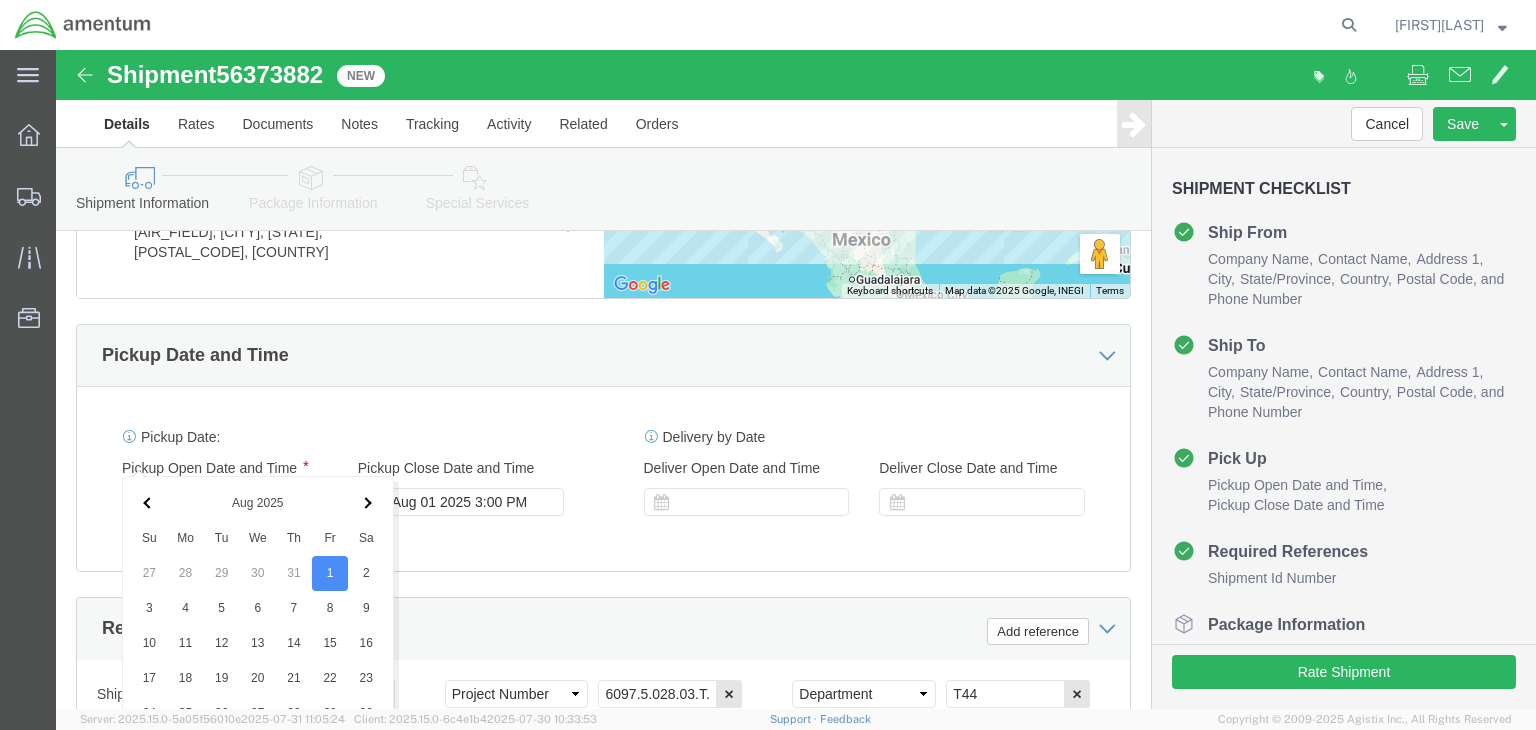 scroll, scrollTop: 1440, scrollLeft: 0, axis: vertical 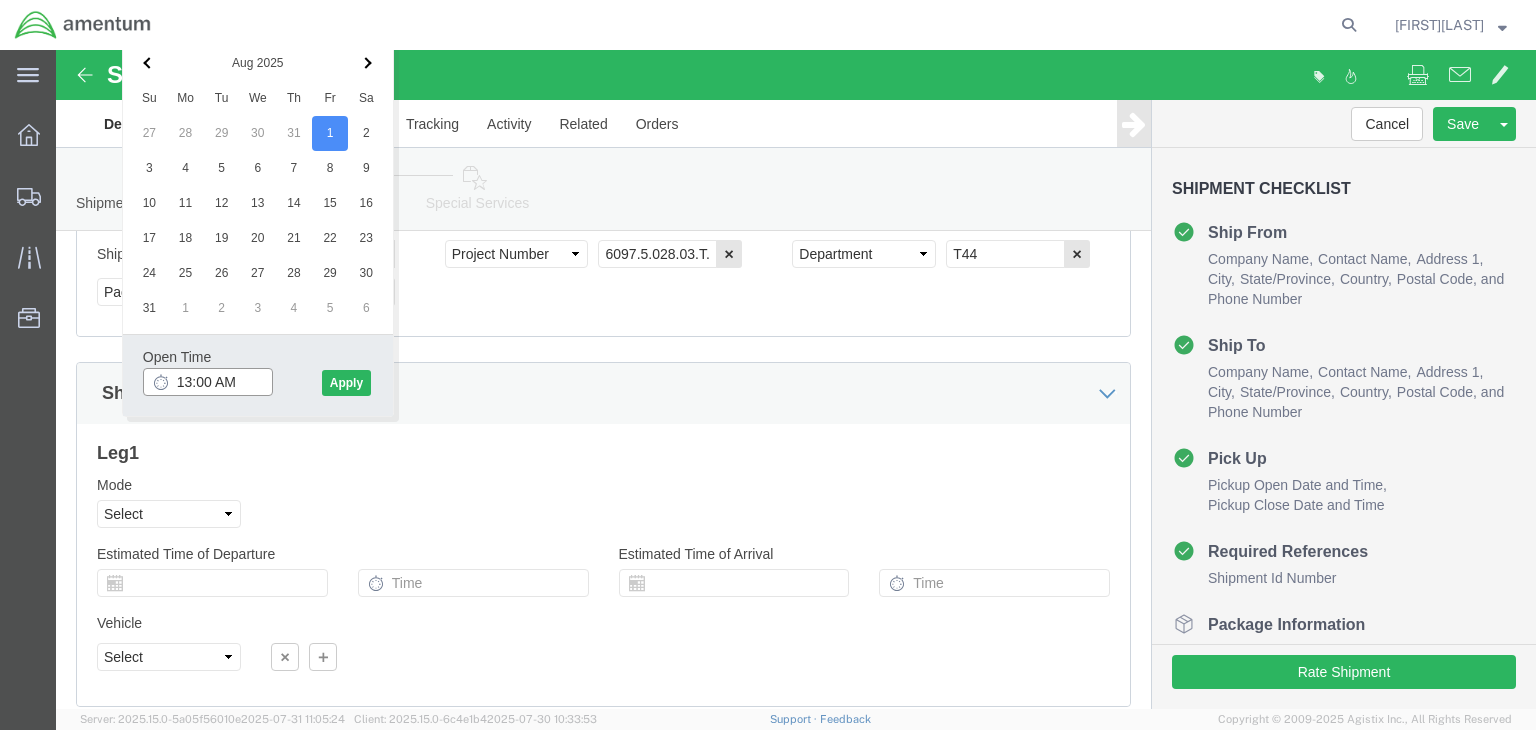 click on "13:00 AM" 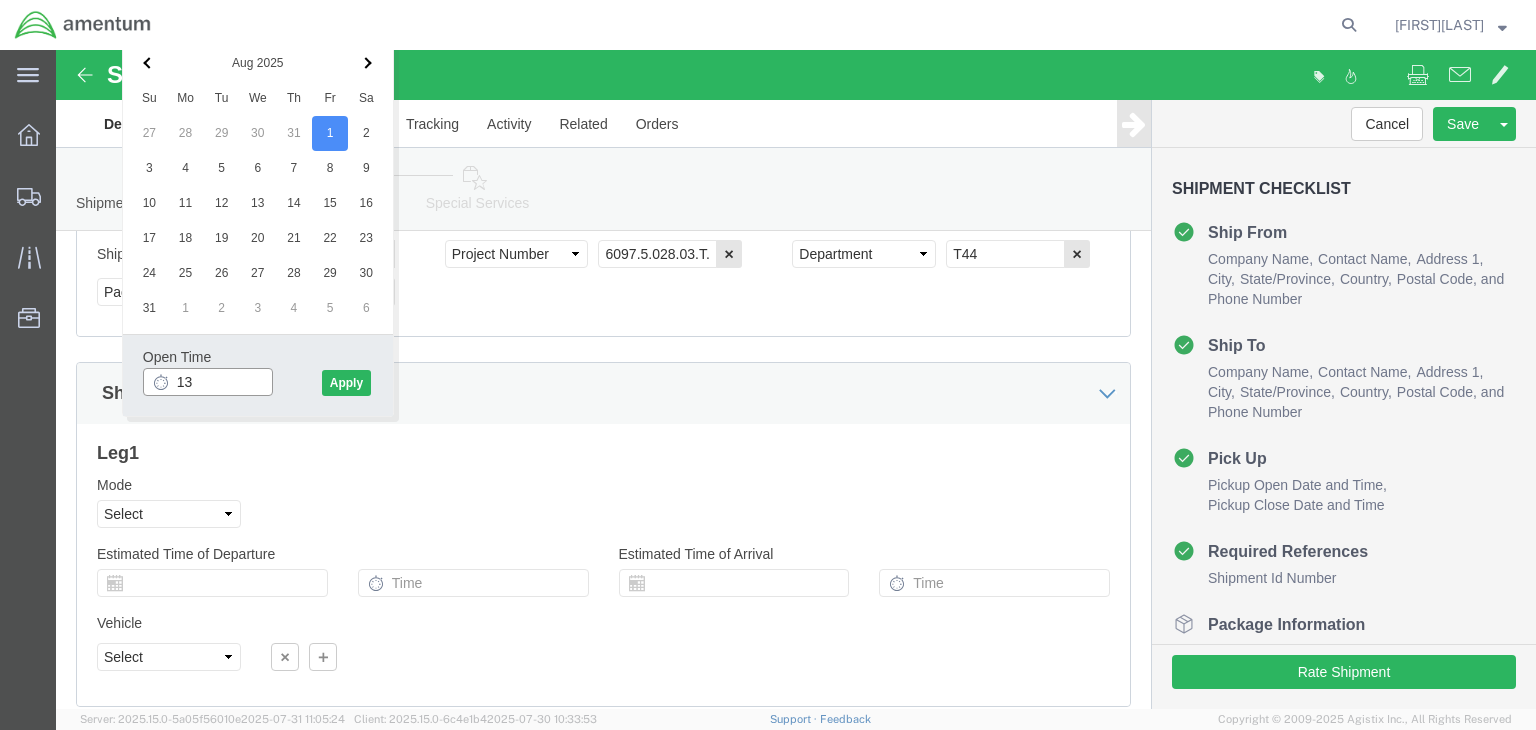 type on "1" 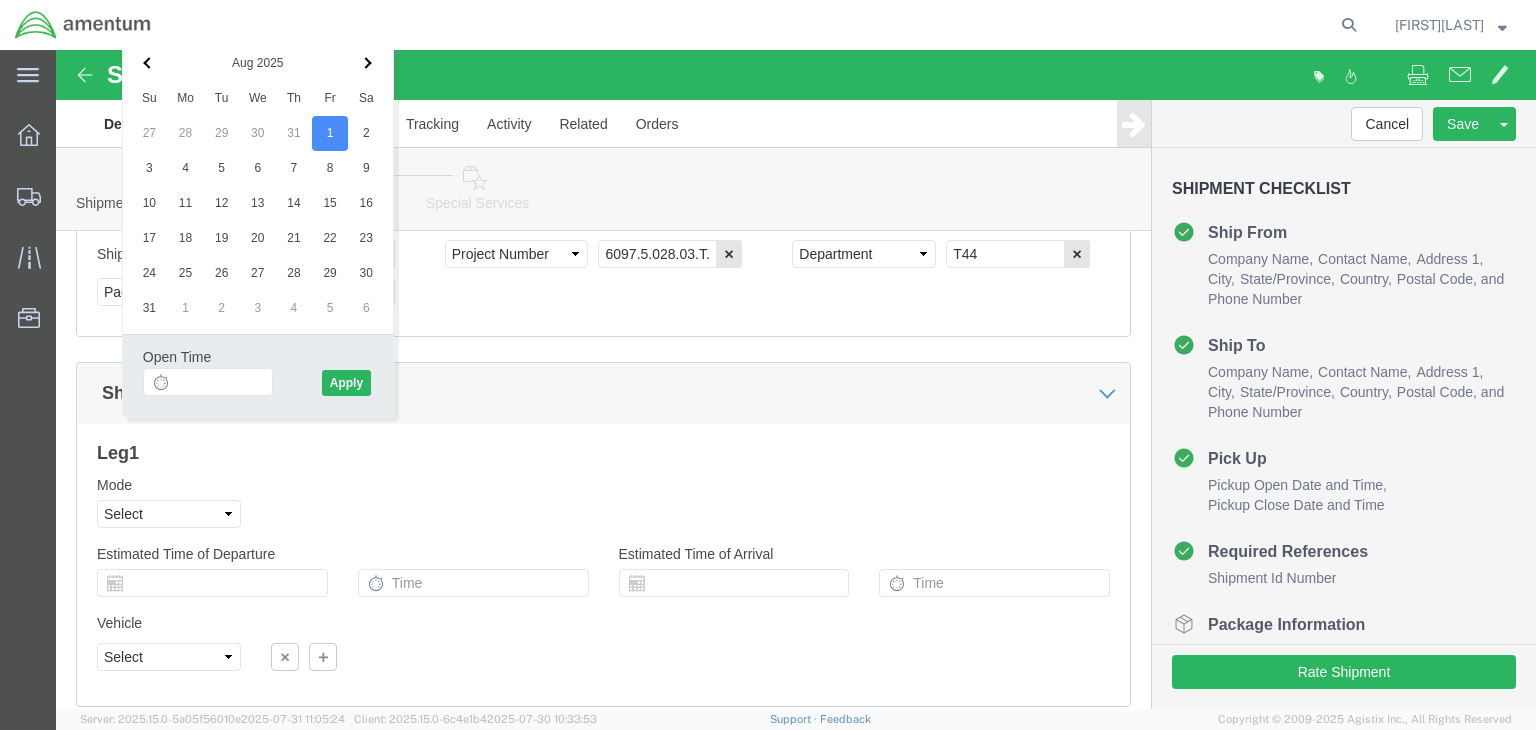 click 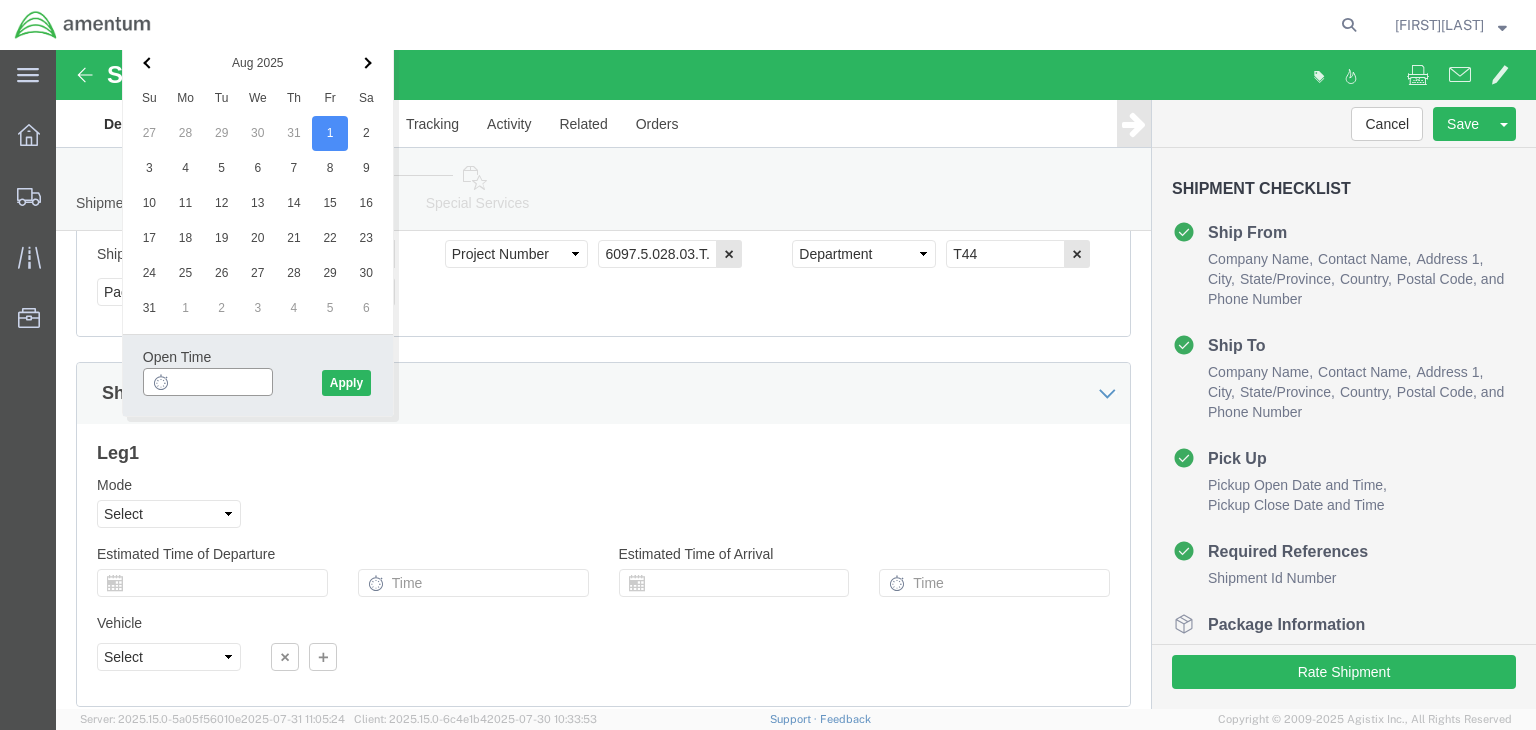 click 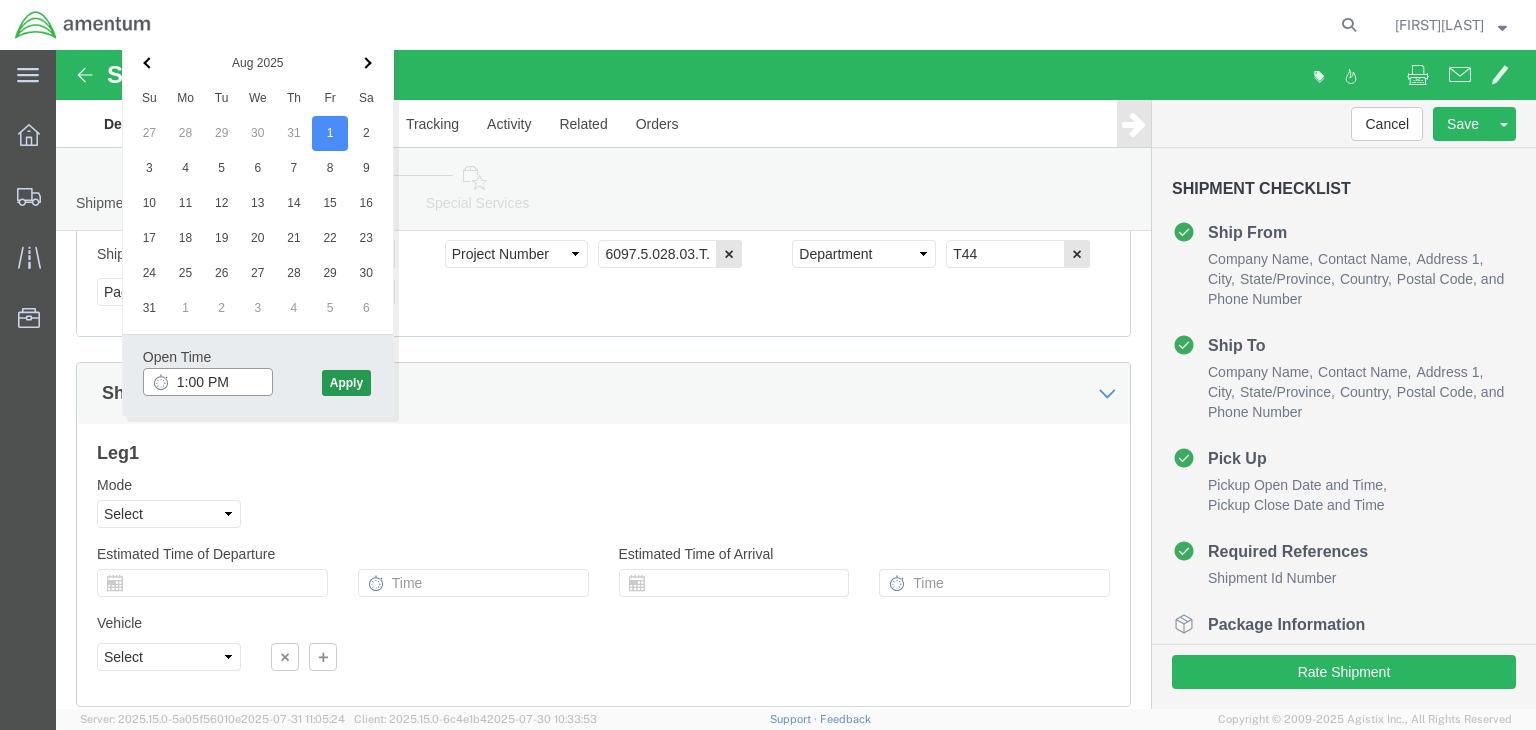 type on "1:00 PM" 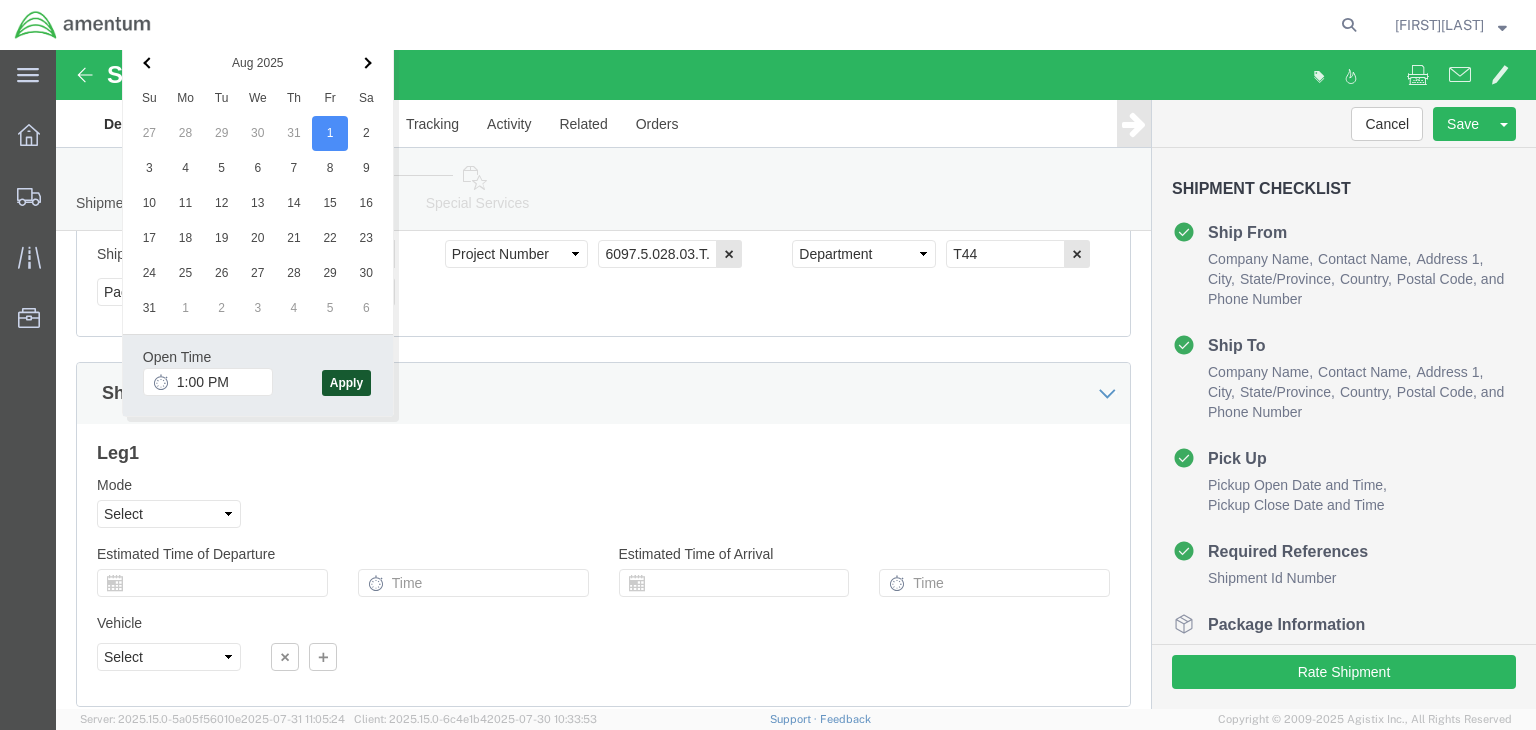 click on "Apply" 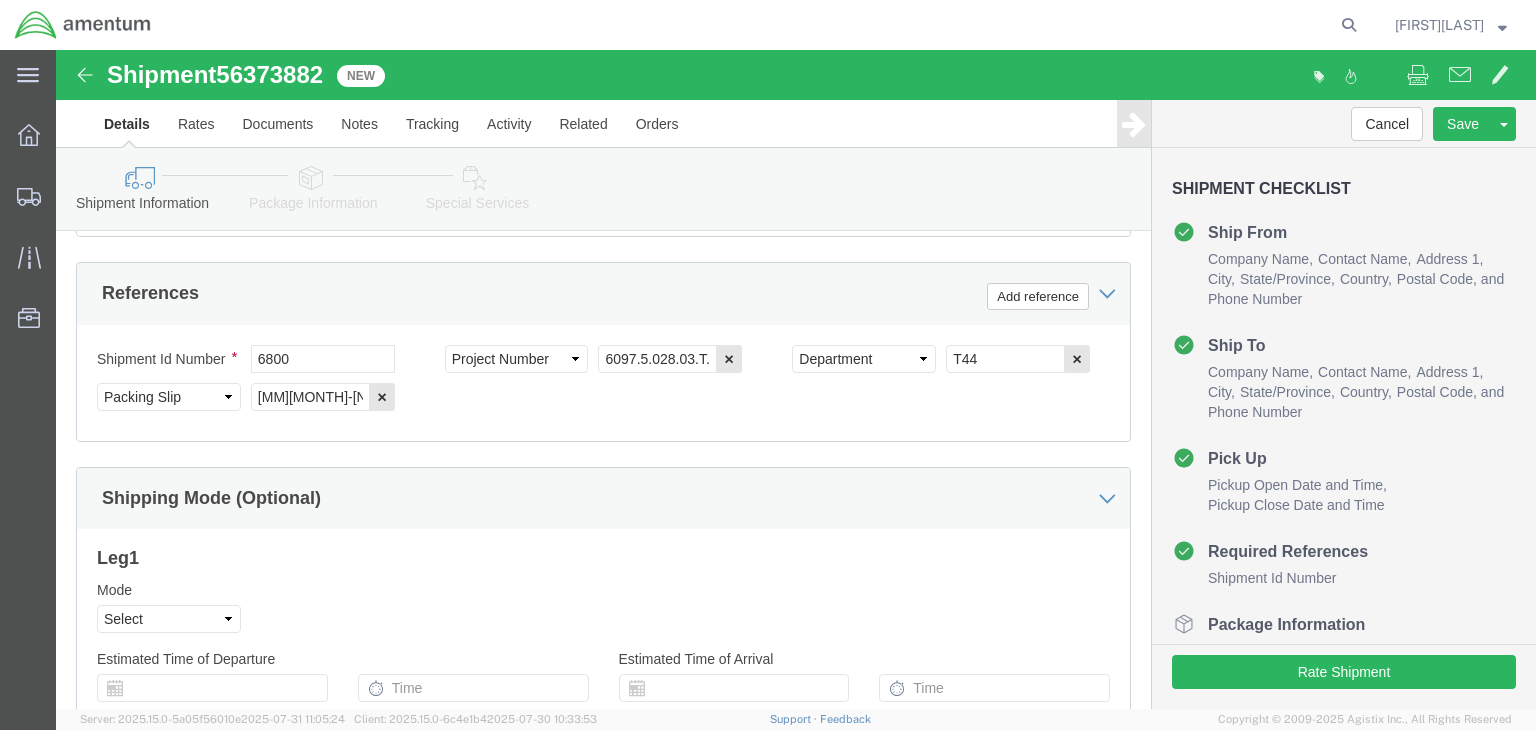 scroll, scrollTop: 1435, scrollLeft: 0, axis: vertical 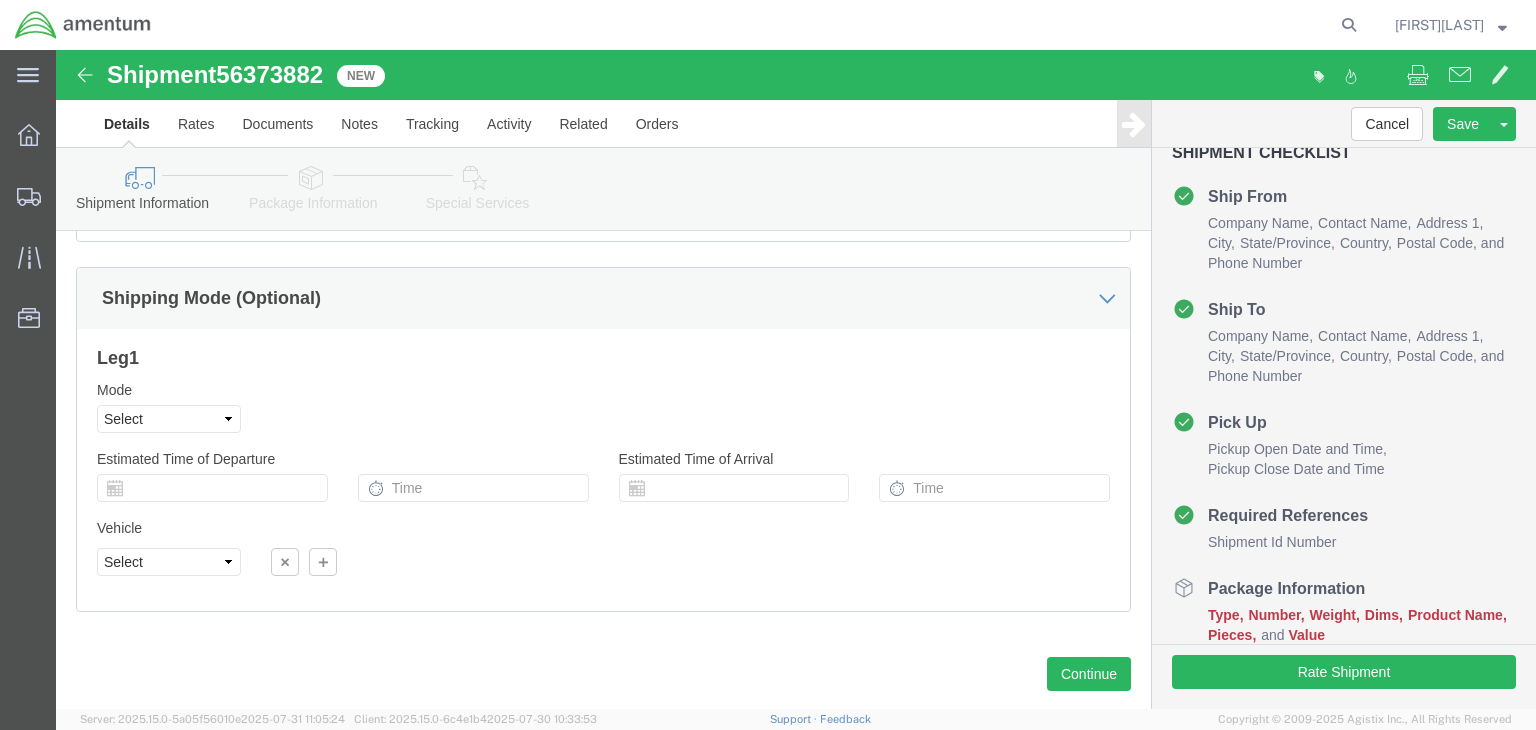 click on "Package Information" 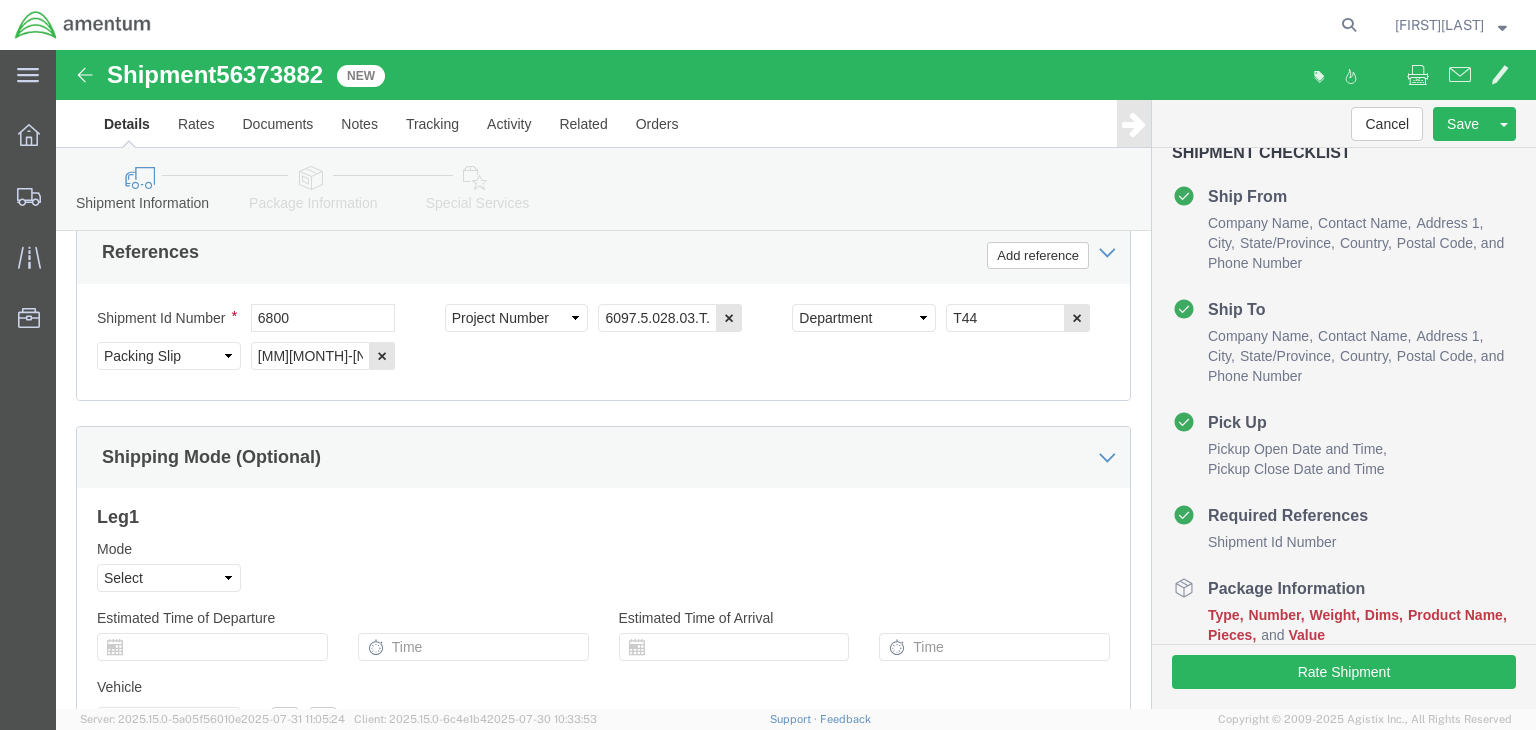 scroll, scrollTop: 1535, scrollLeft: 0, axis: vertical 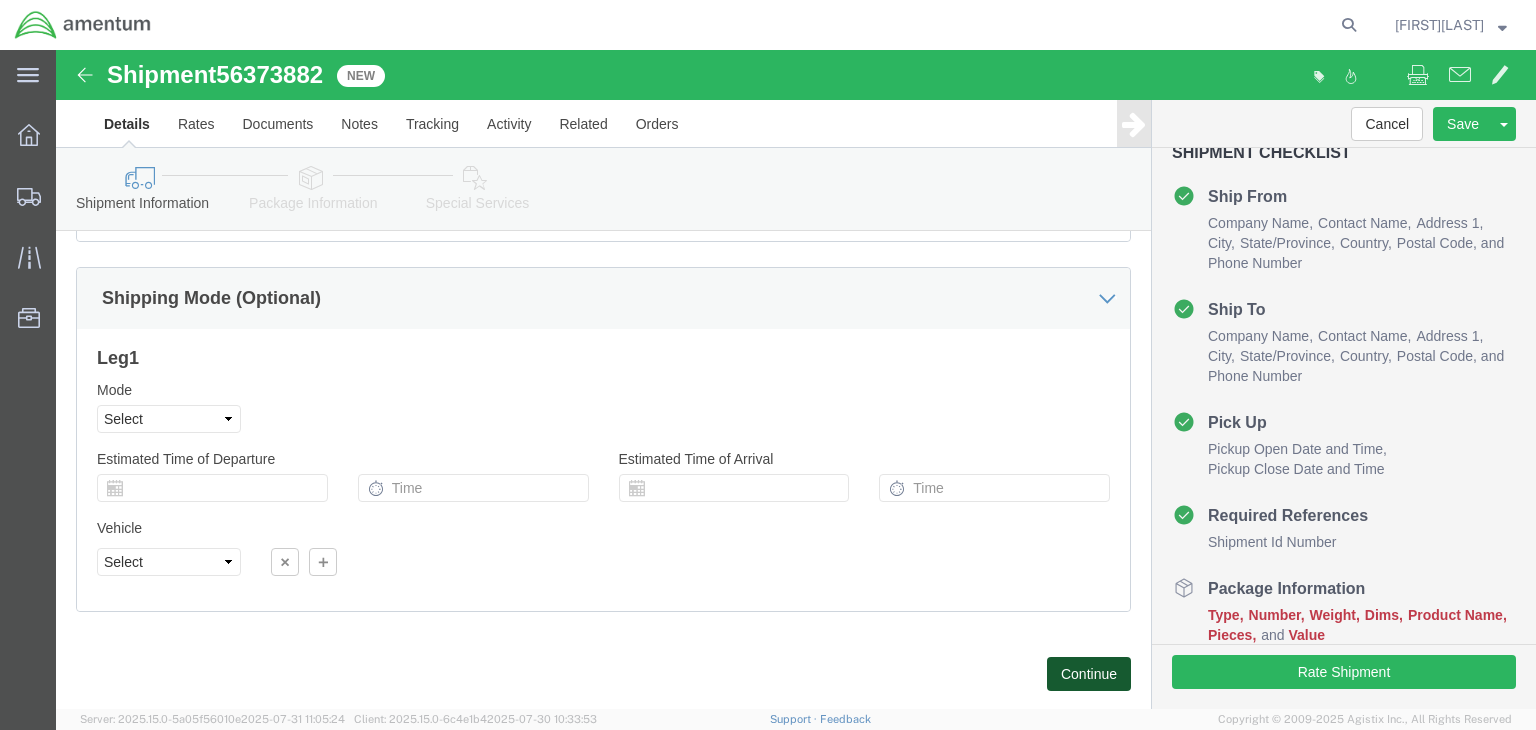 click on "Continue" 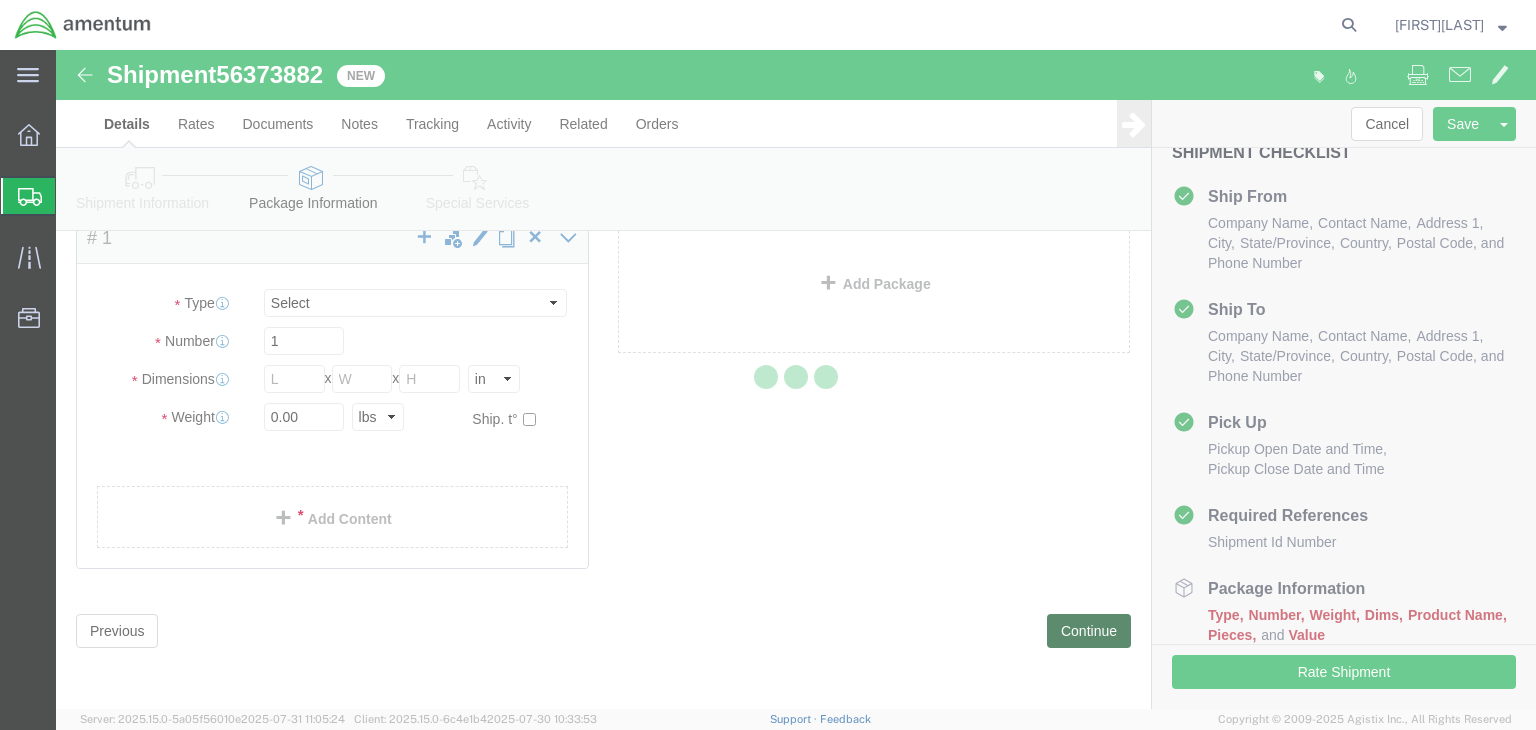 scroll, scrollTop: 0, scrollLeft: 0, axis: both 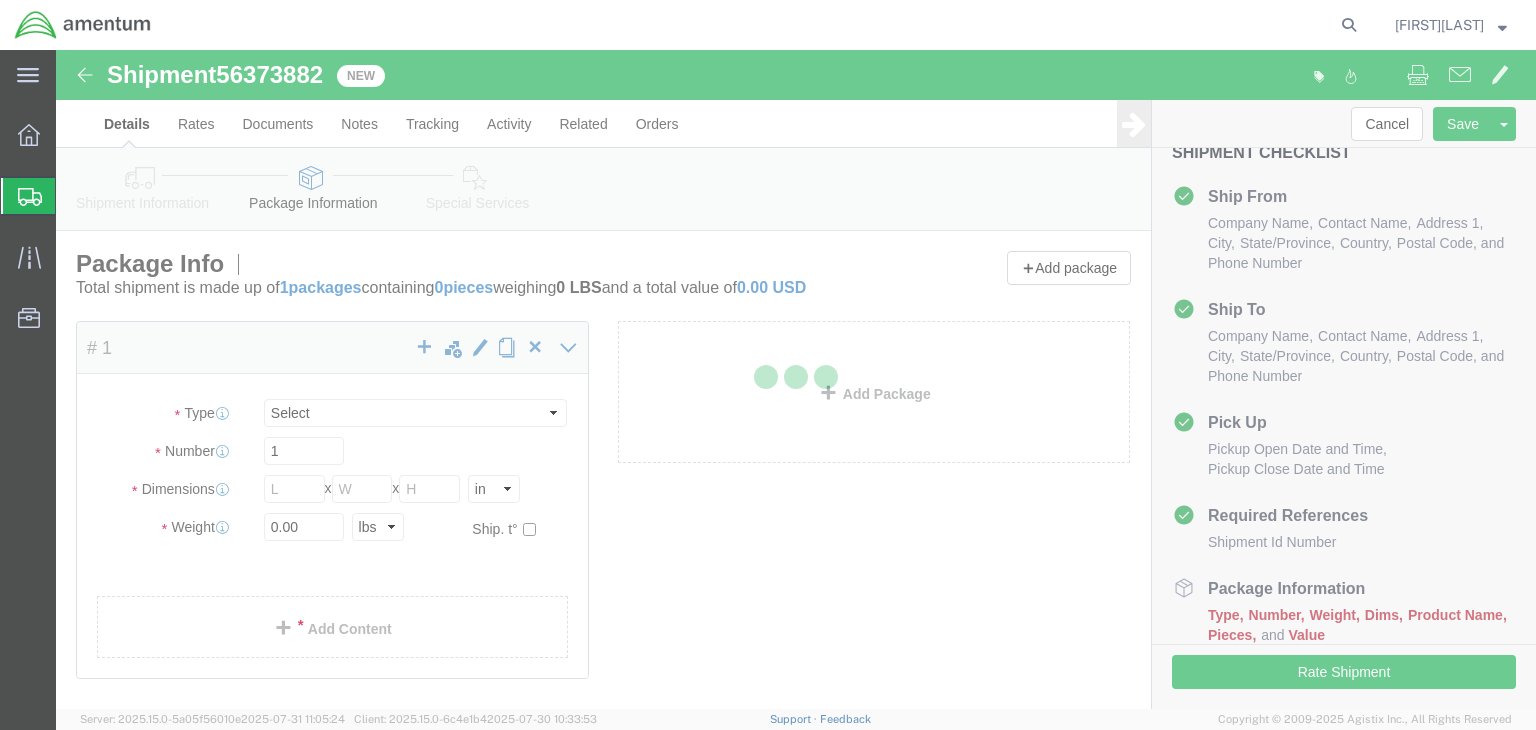 select on "CBOX" 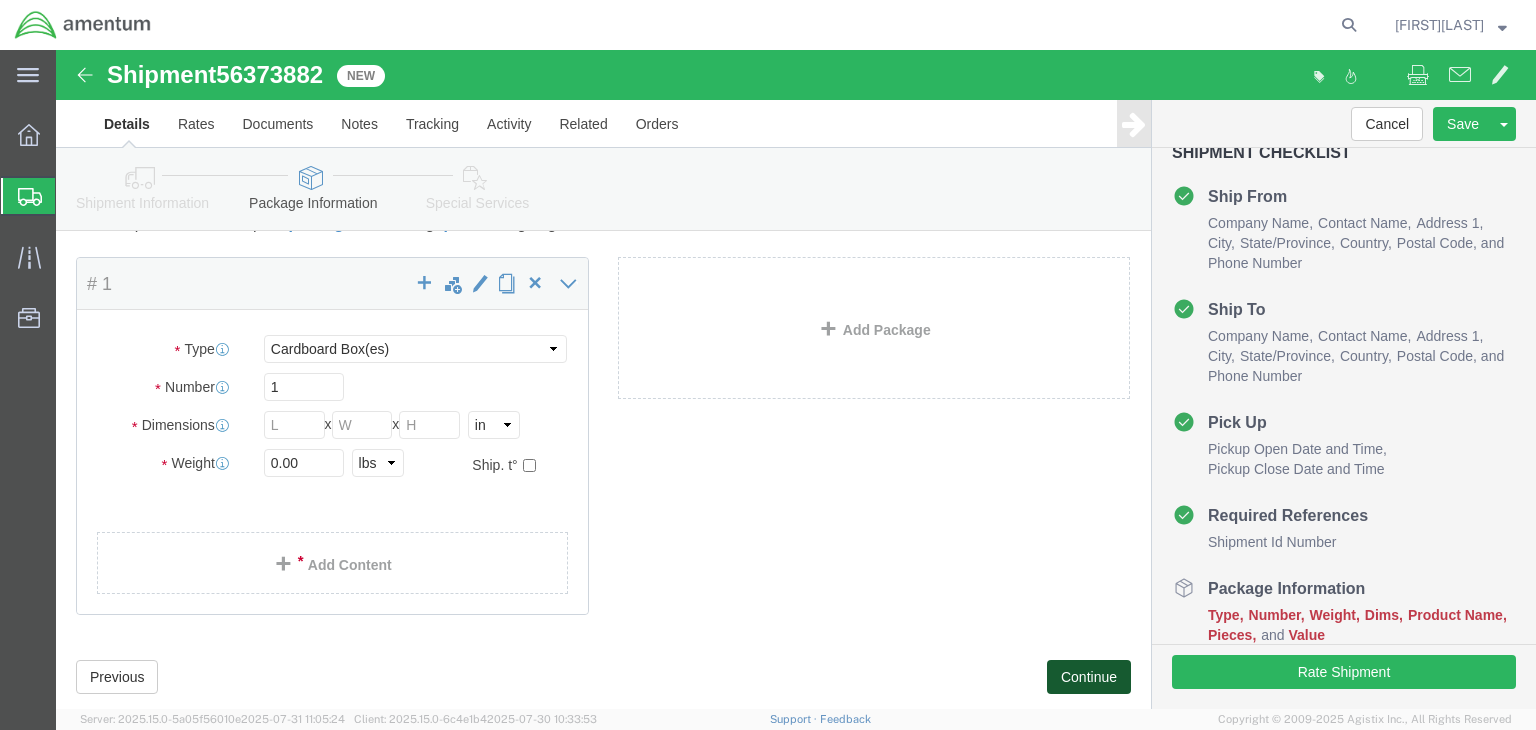 scroll, scrollTop: 100, scrollLeft: 0, axis: vertical 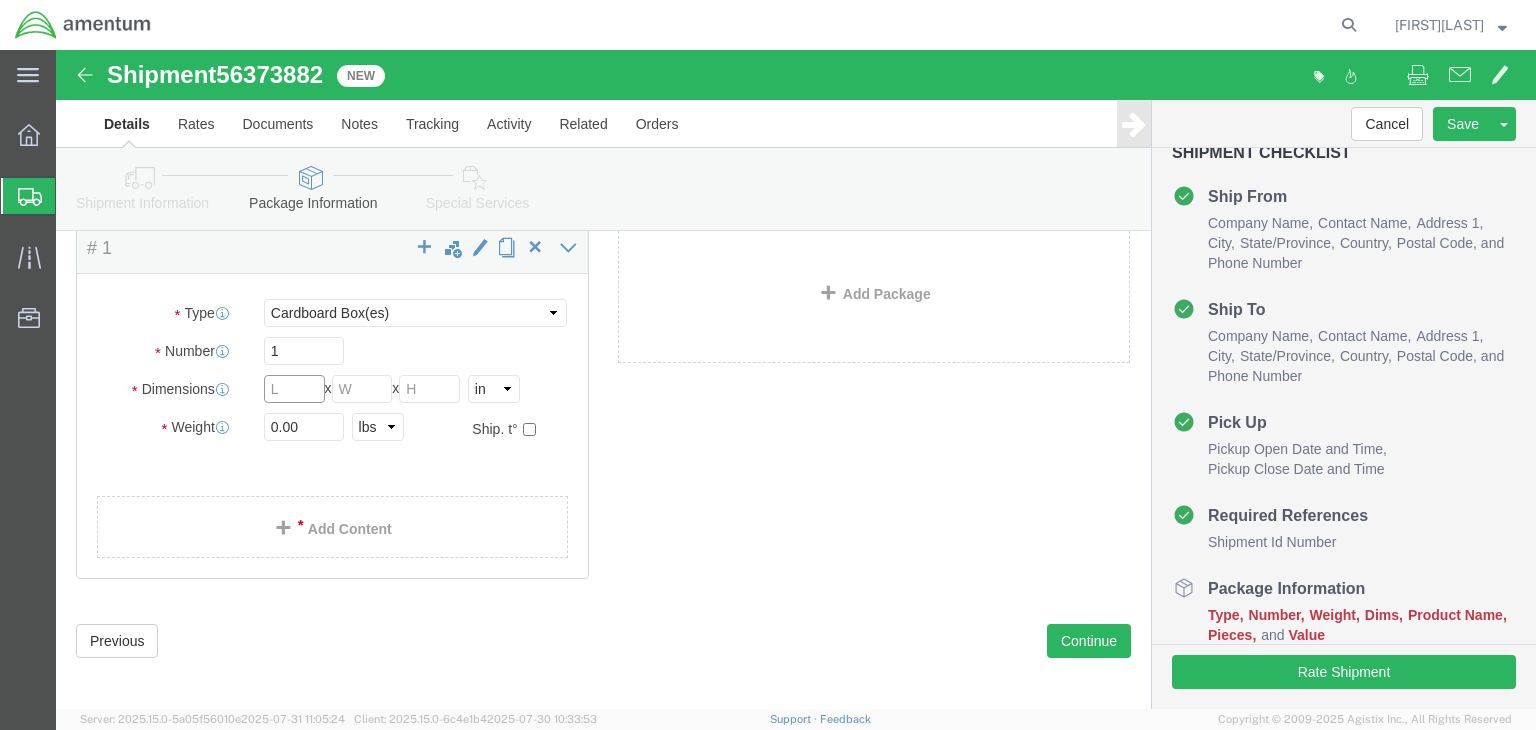 click 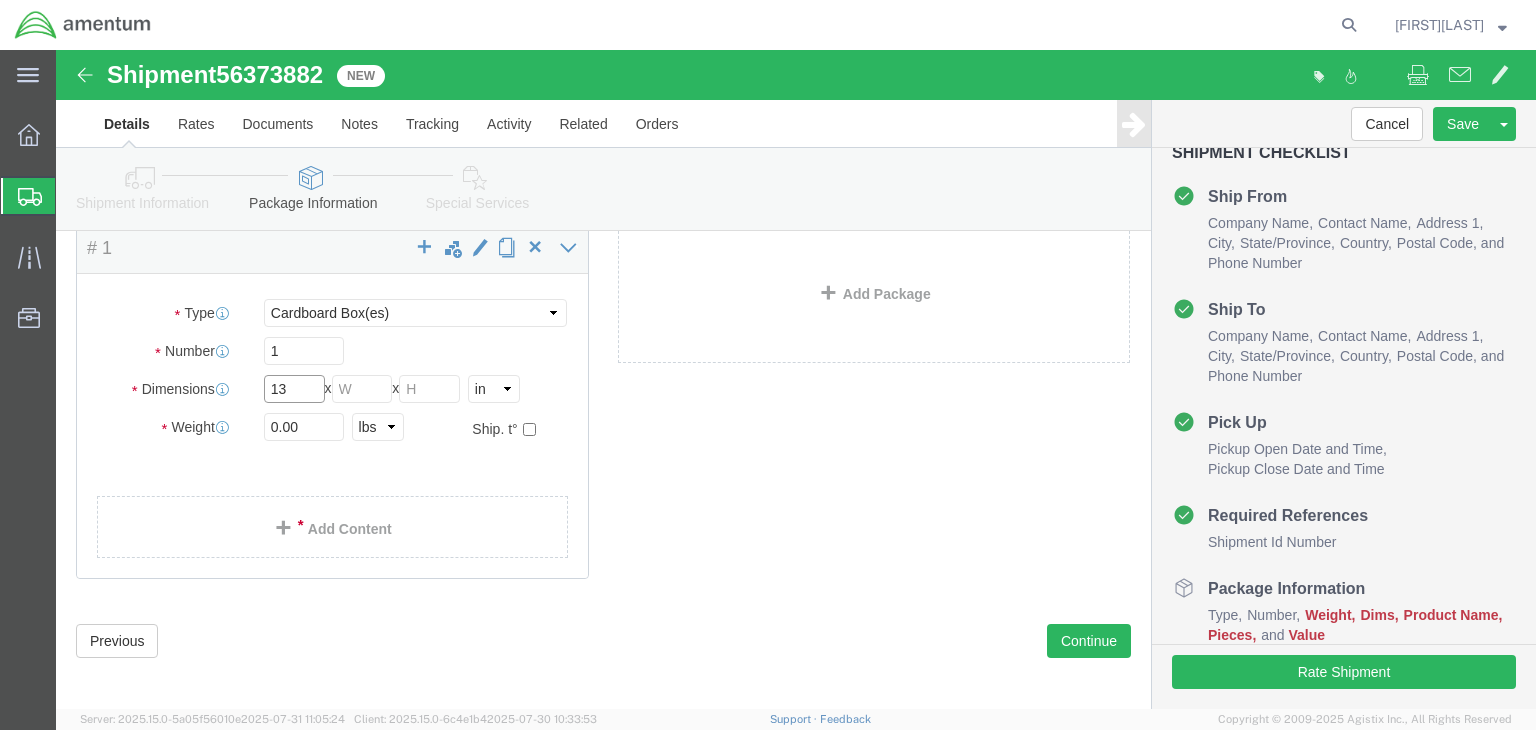 type on "13" 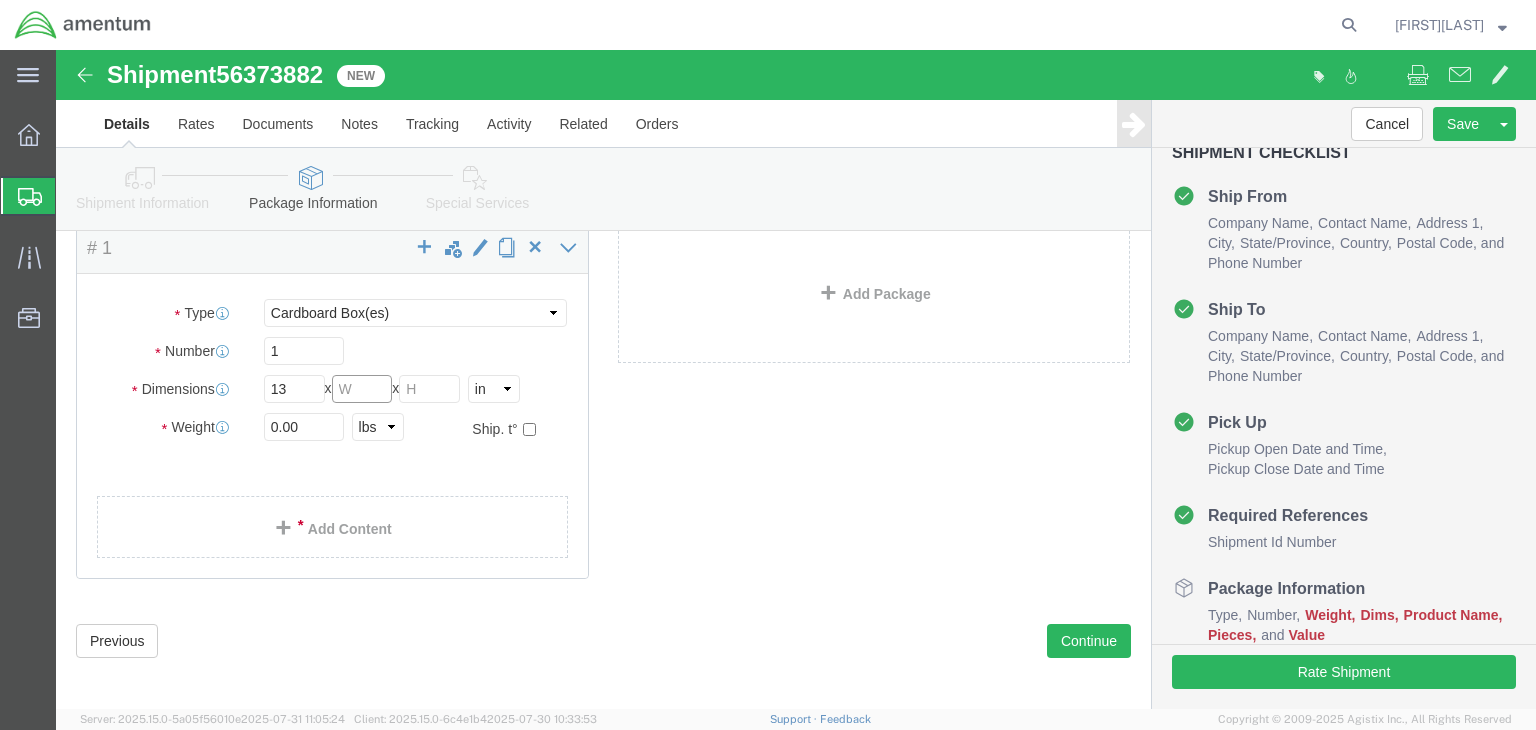 click 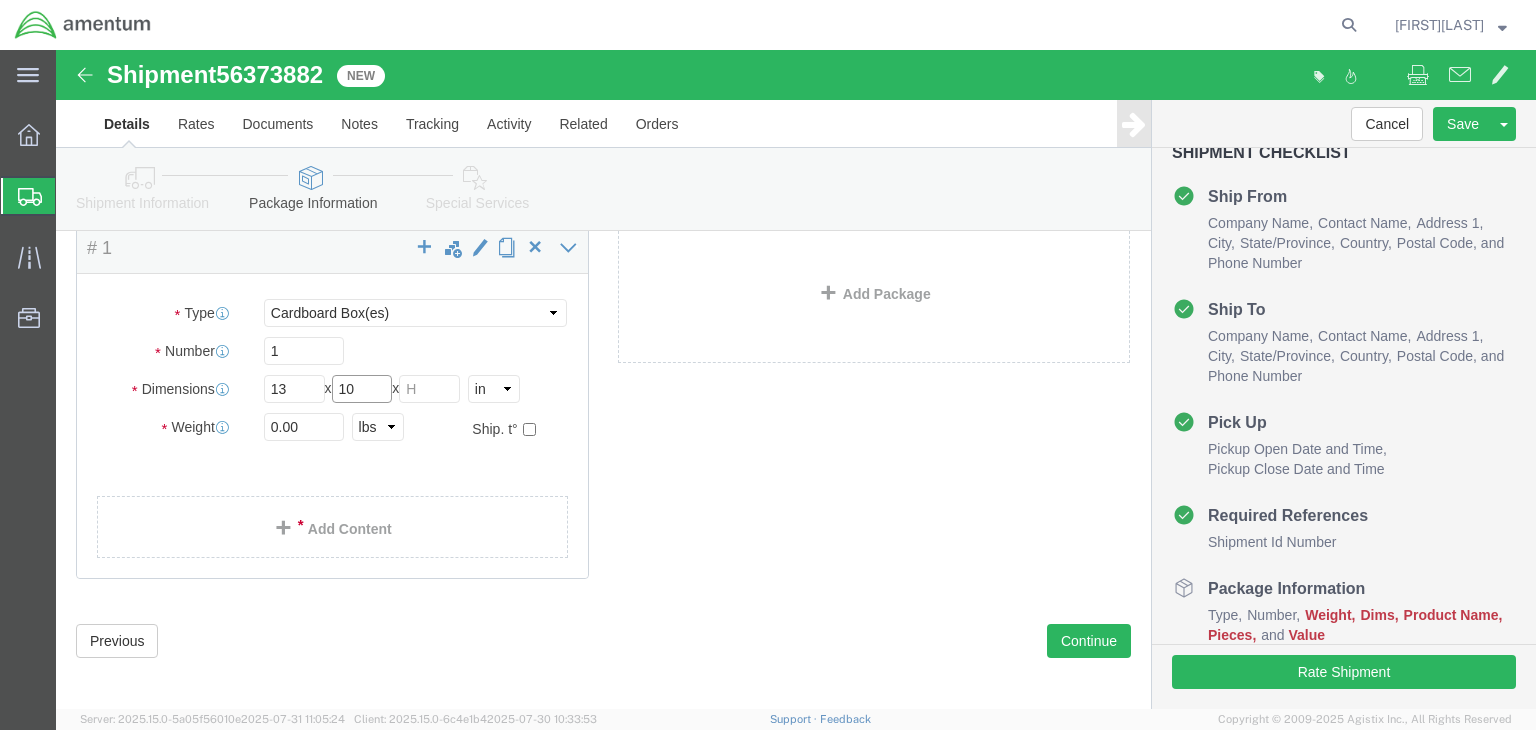 type on "10" 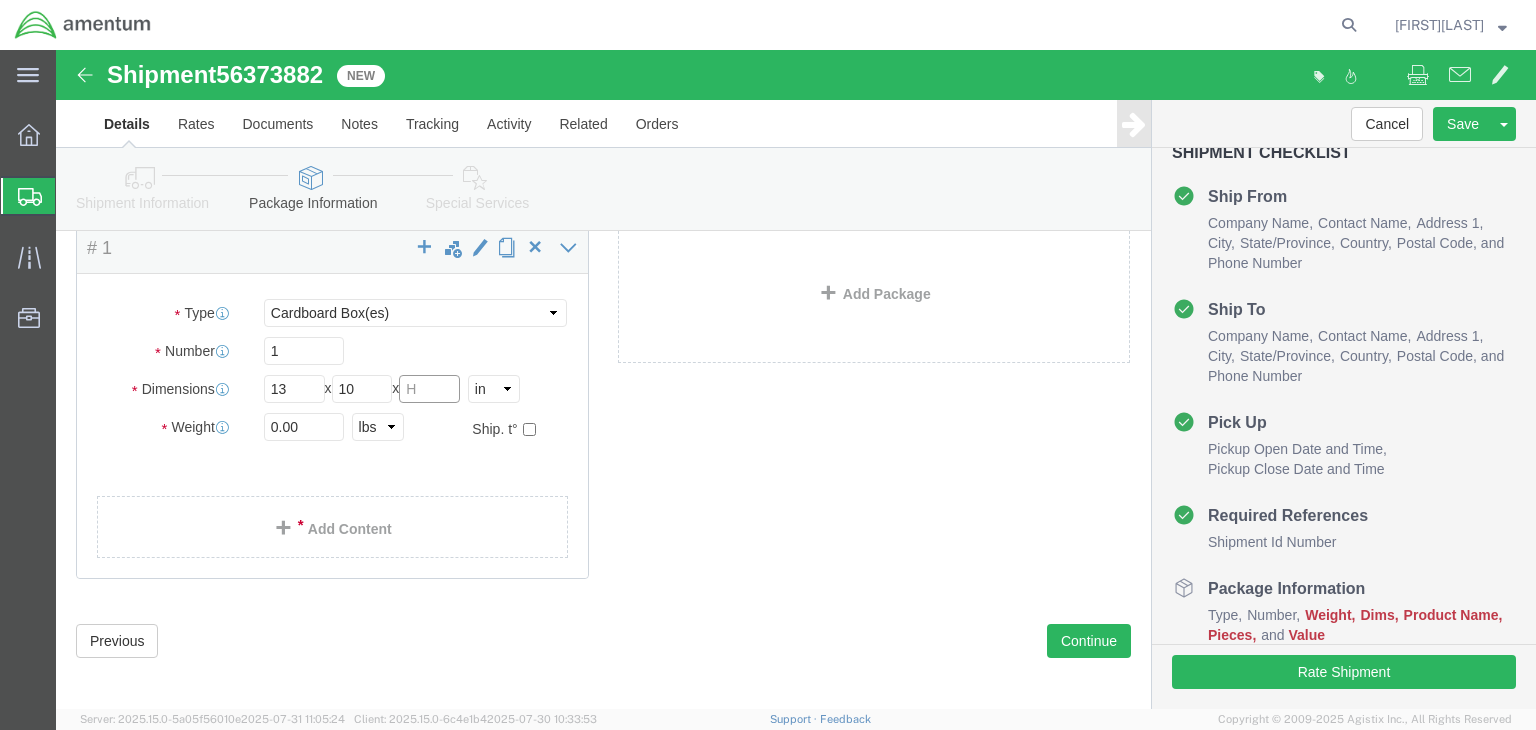 click 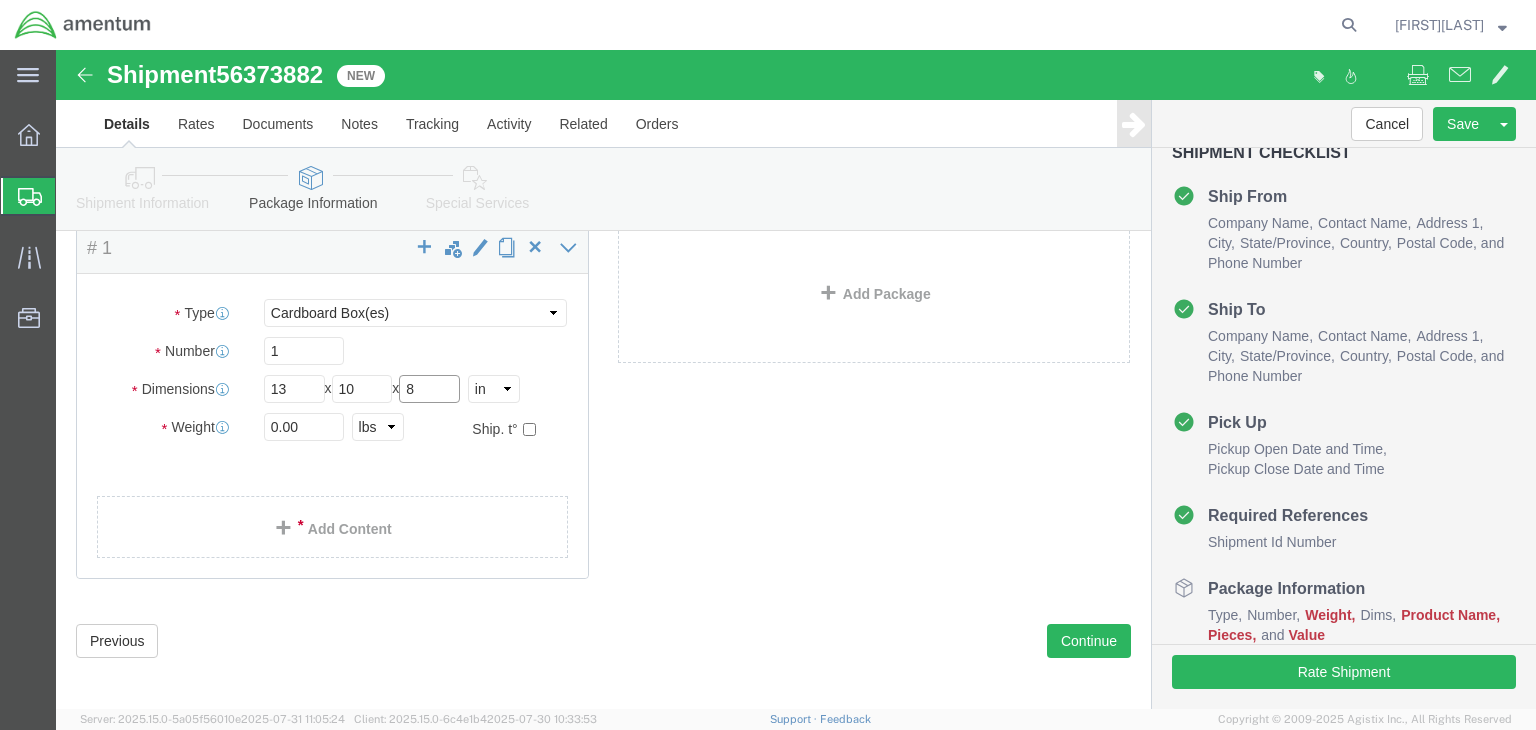 type on "8" 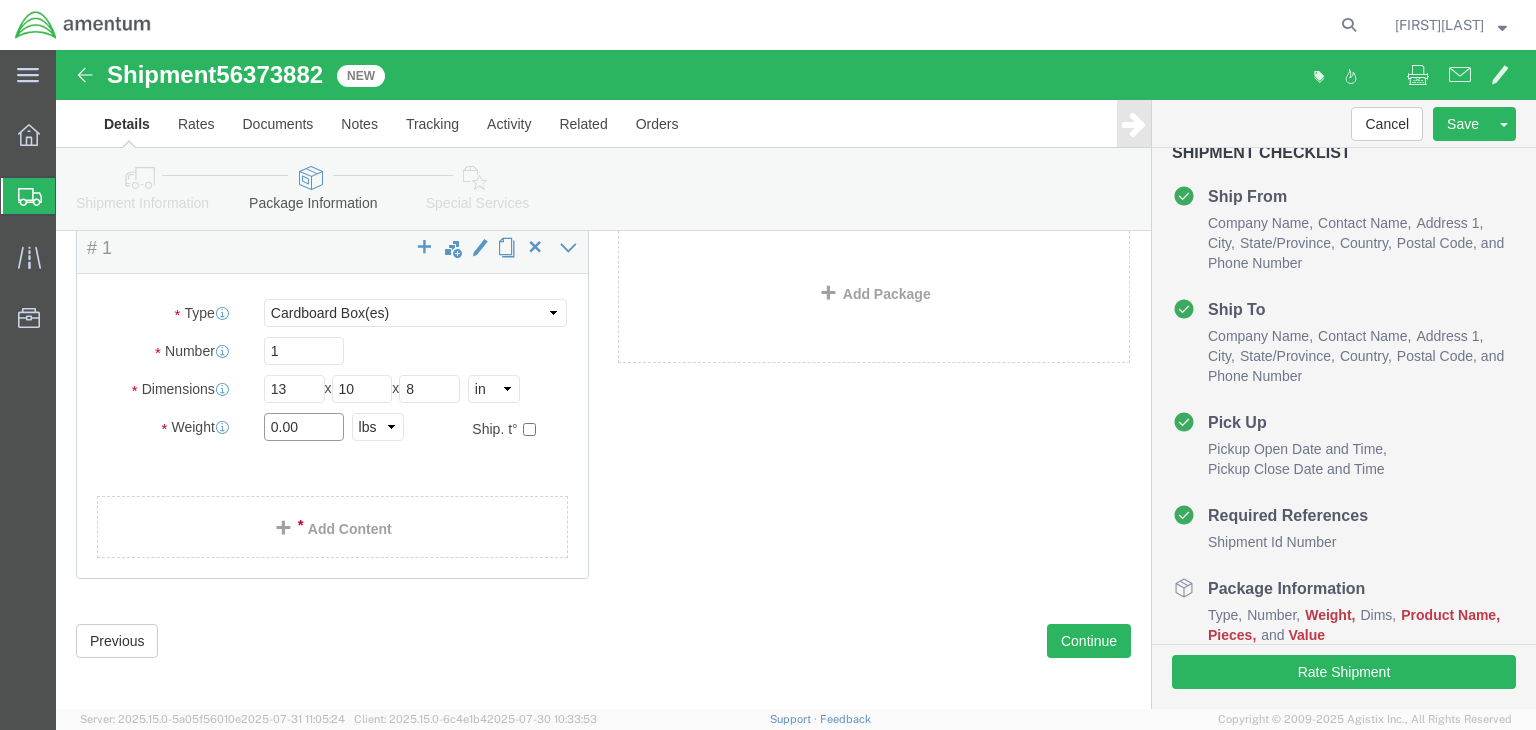 click on "0.00" 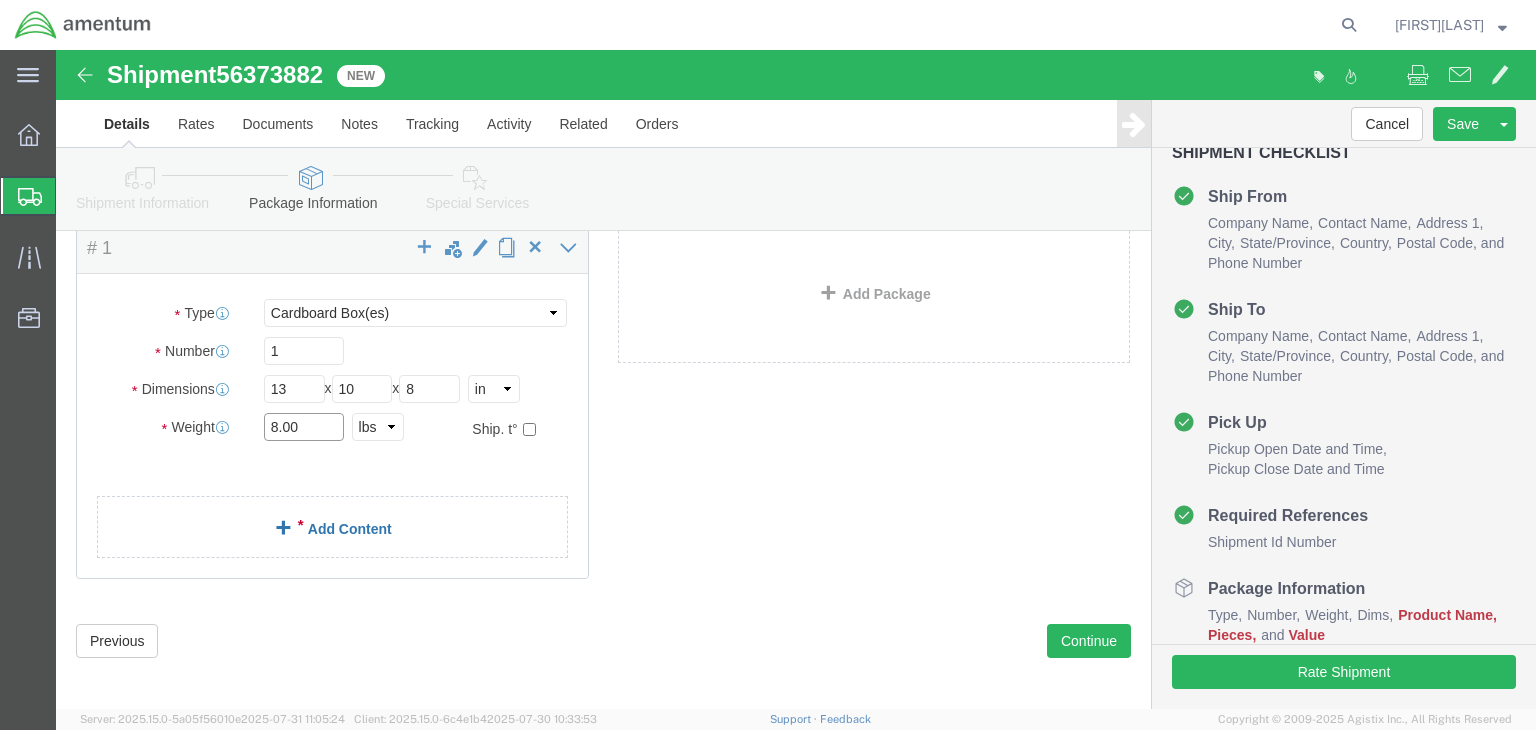 type on "8.00" 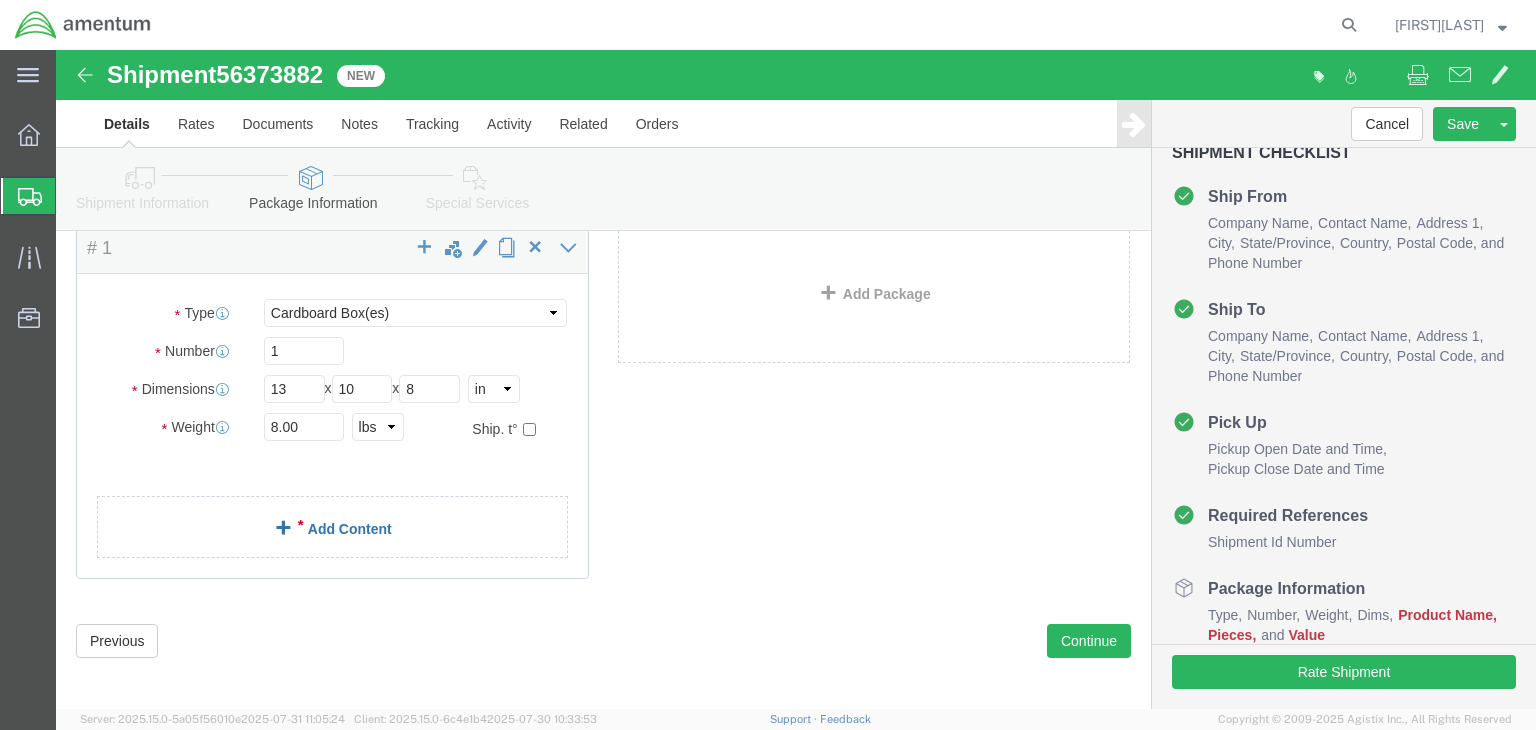 click 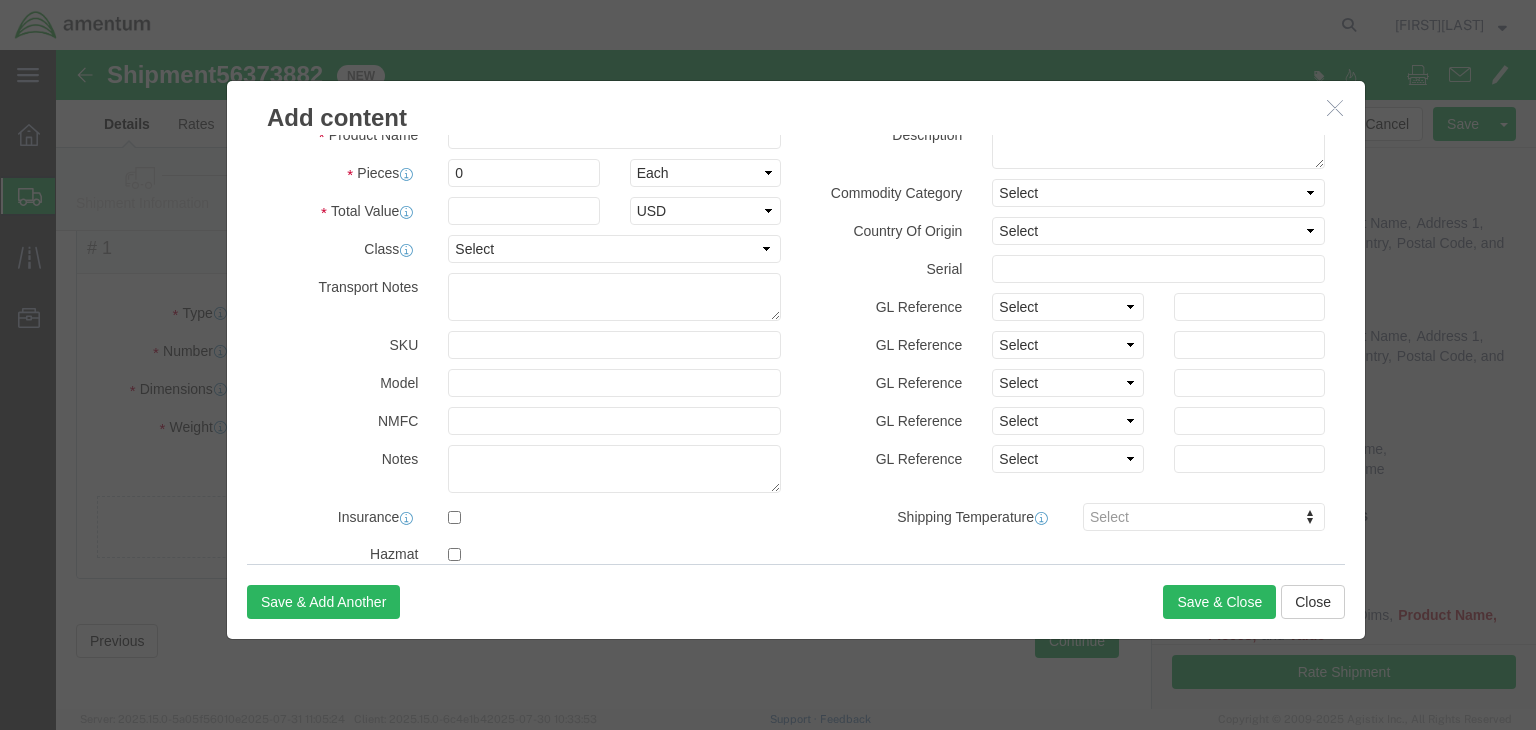scroll, scrollTop: 0, scrollLeft: 0, axis: both 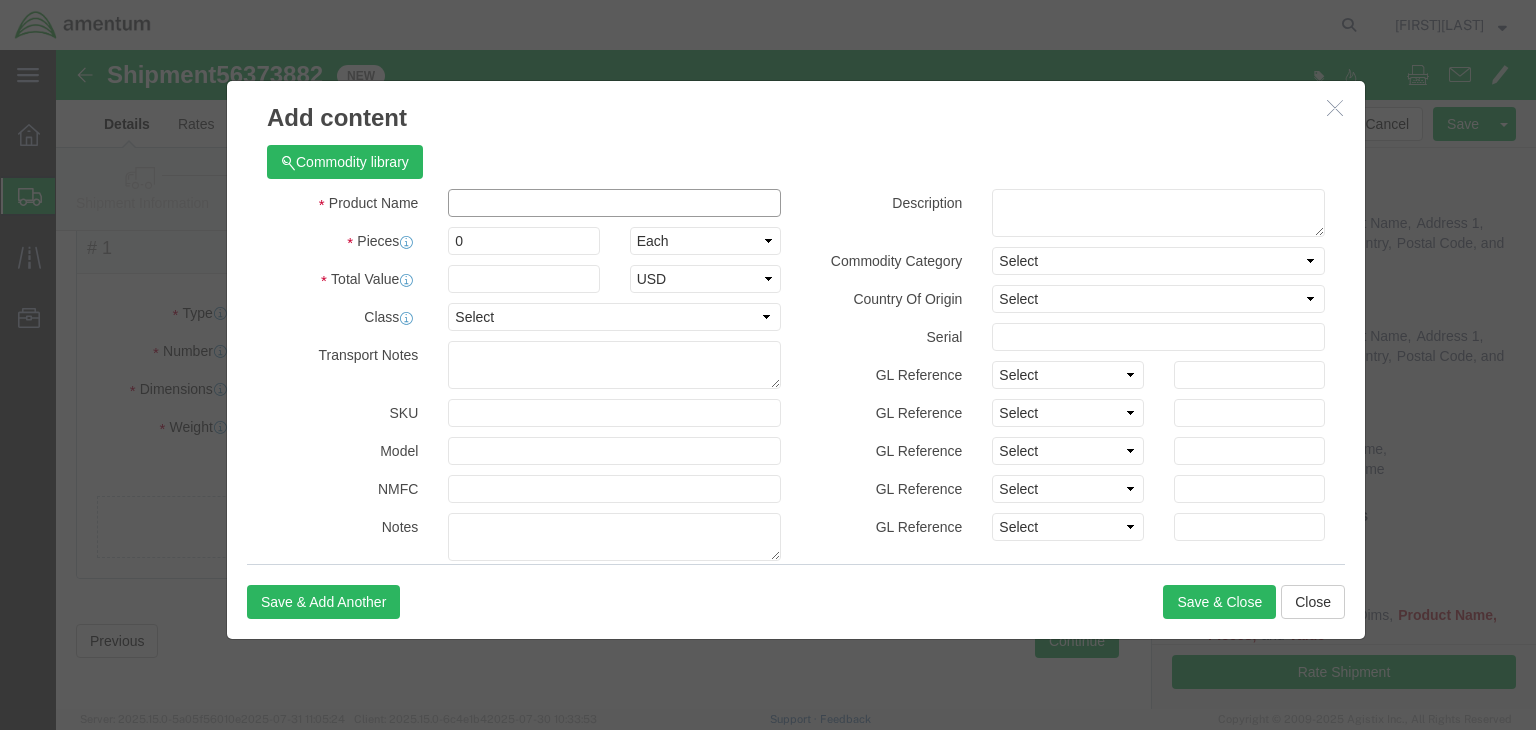click 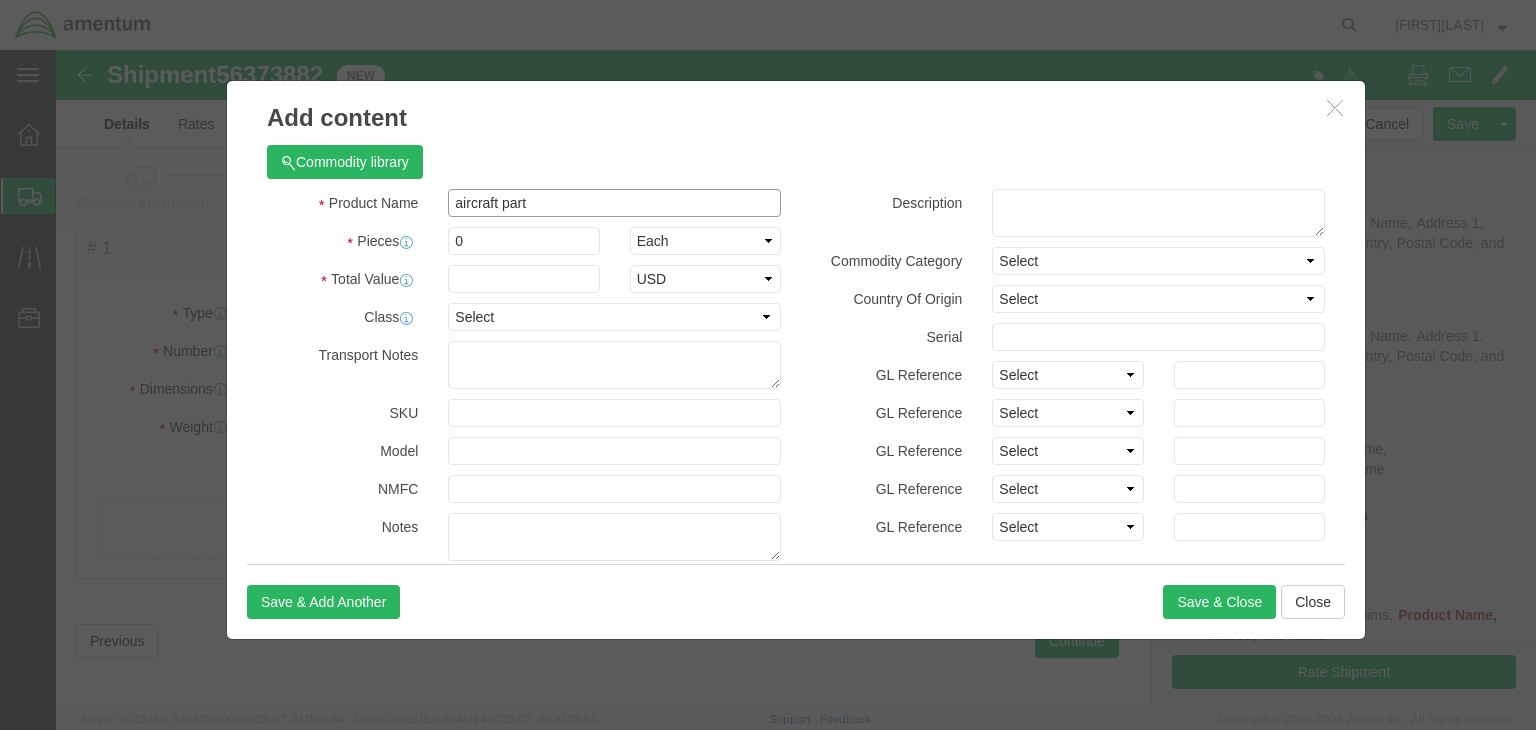 type on "aircraft parts" 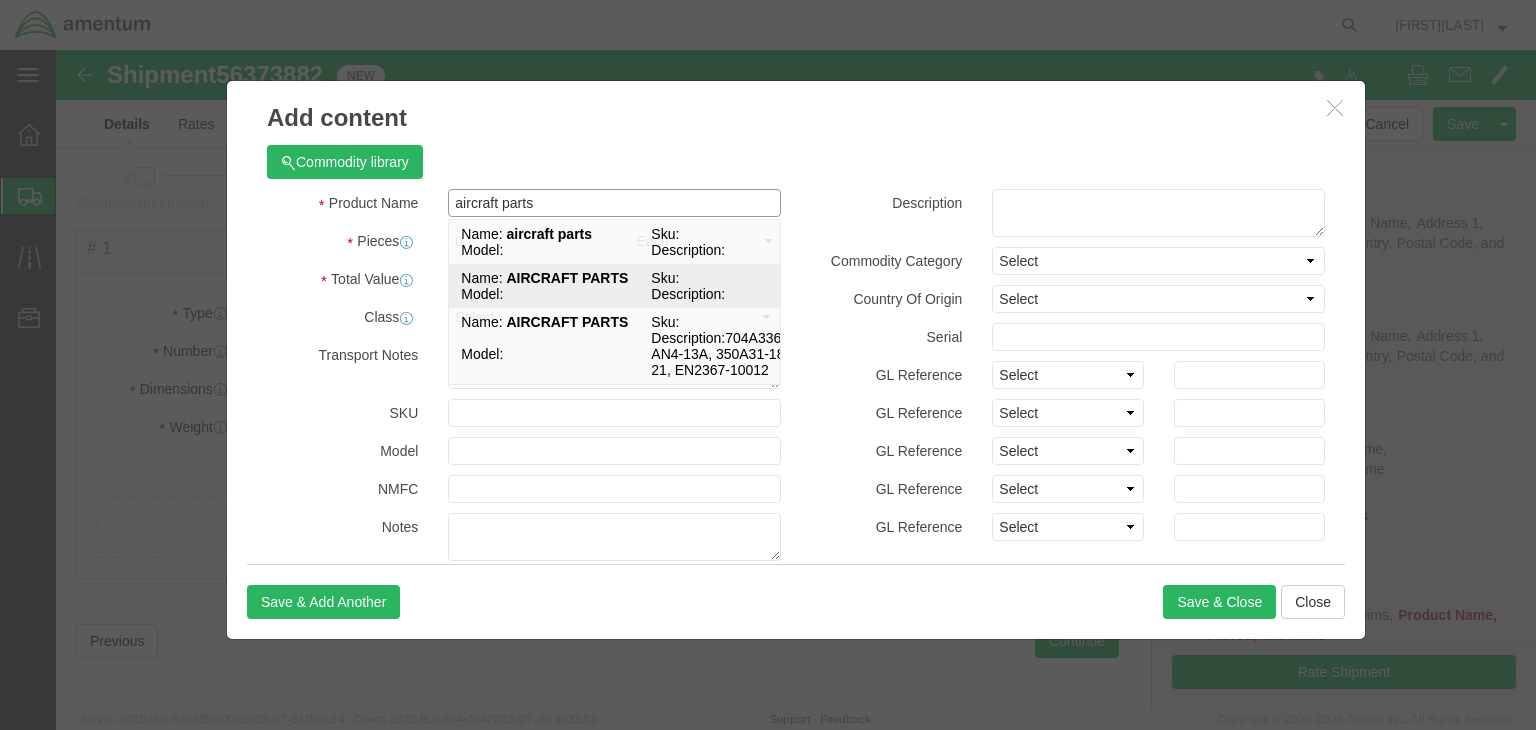 click on "AIRCRAFT PARTS" 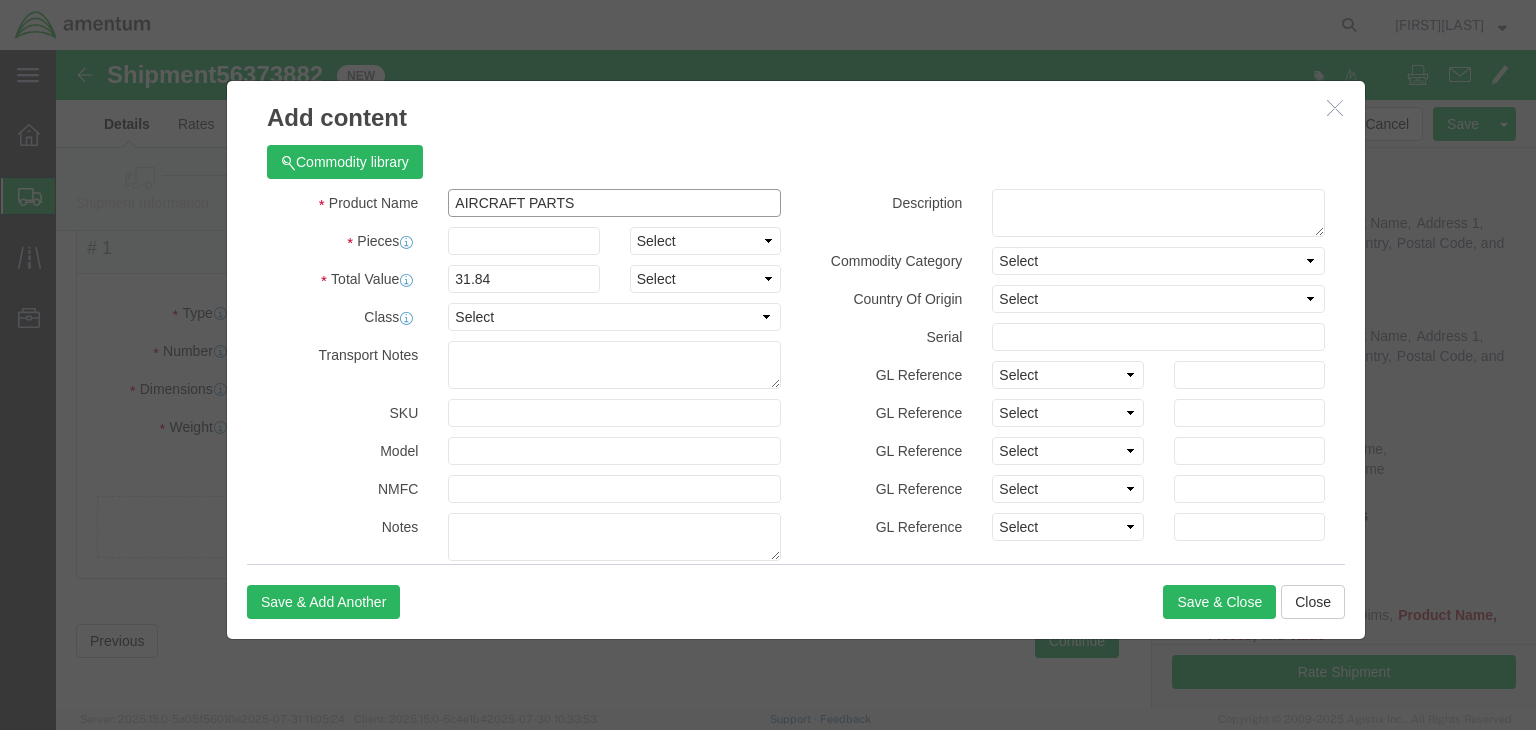 type on "AIRCRAFT PARTS" 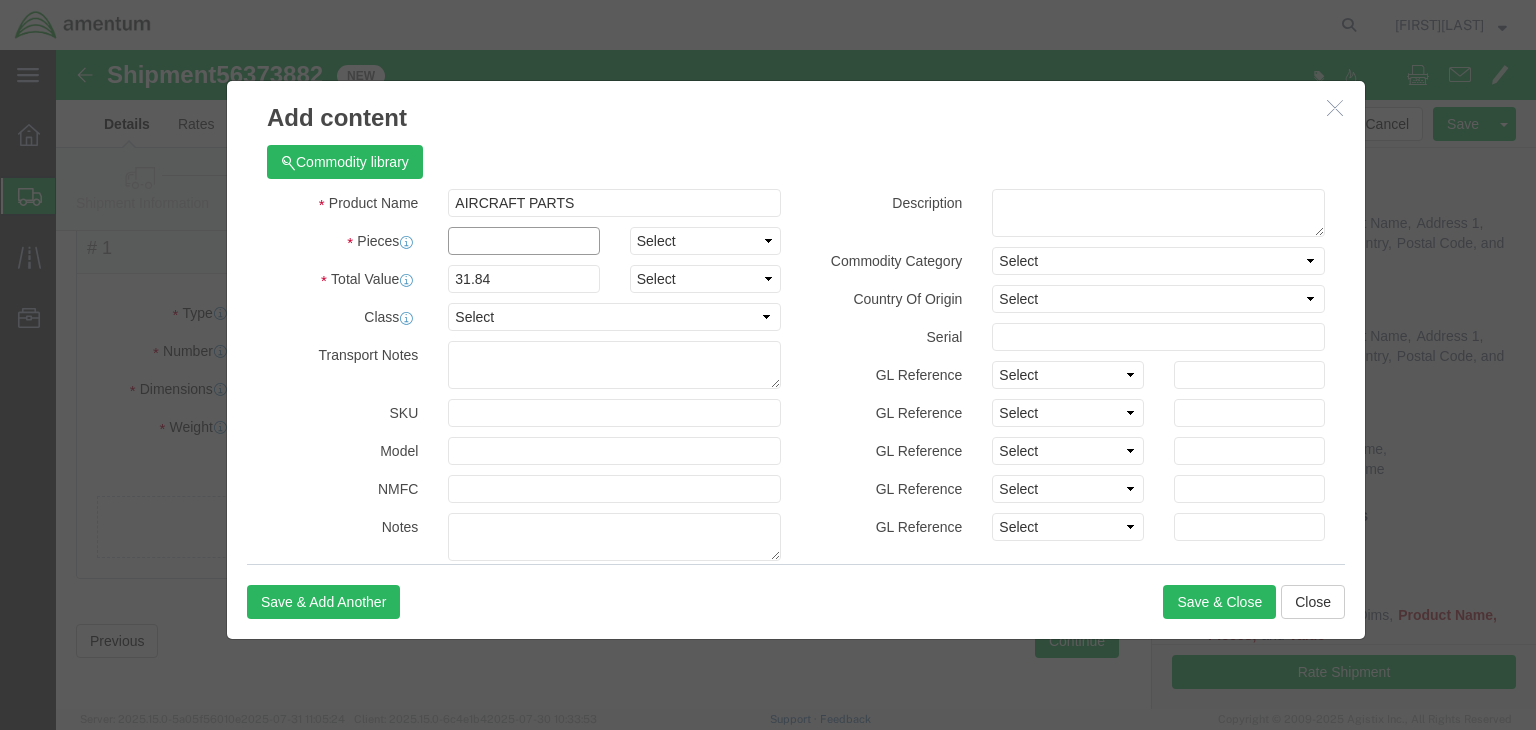 click 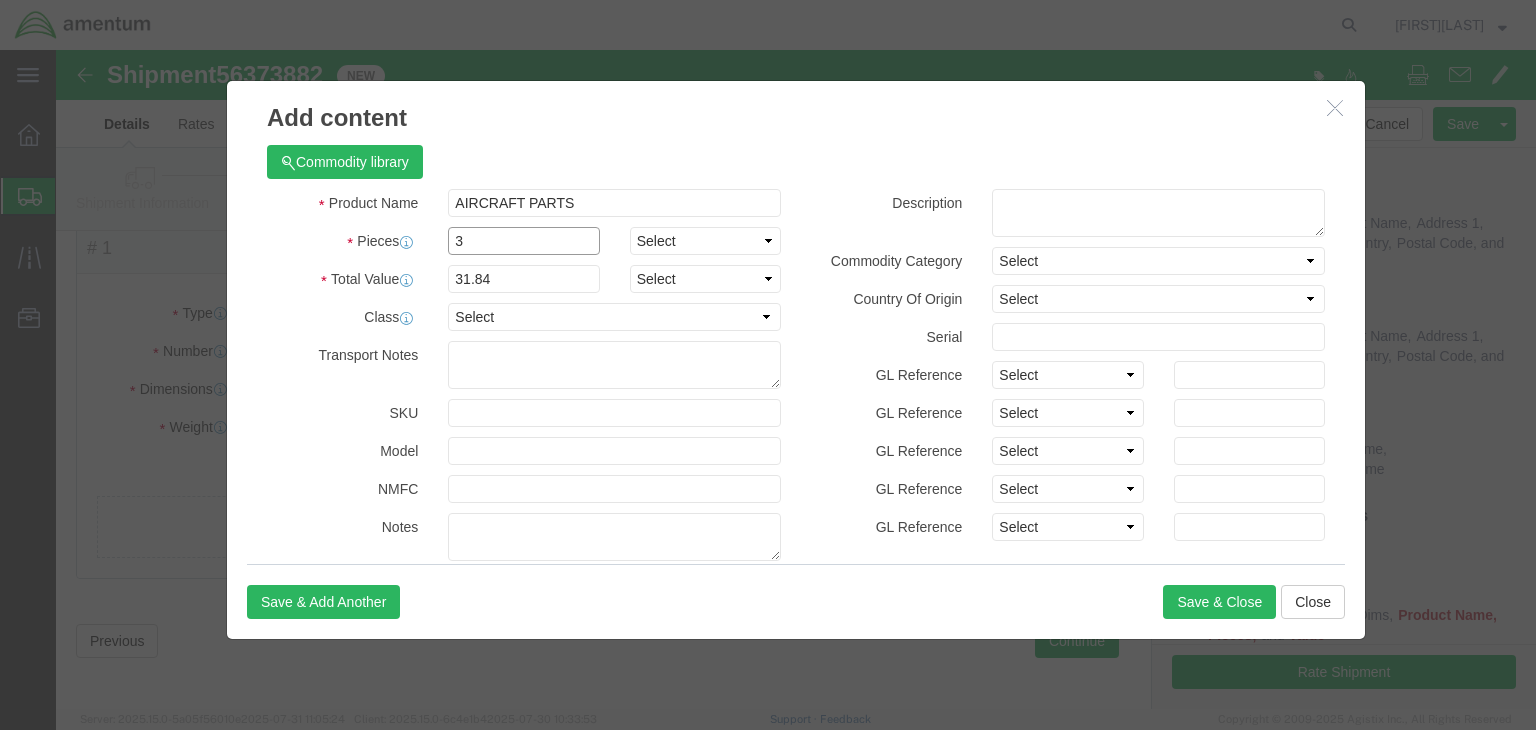 type on "3" 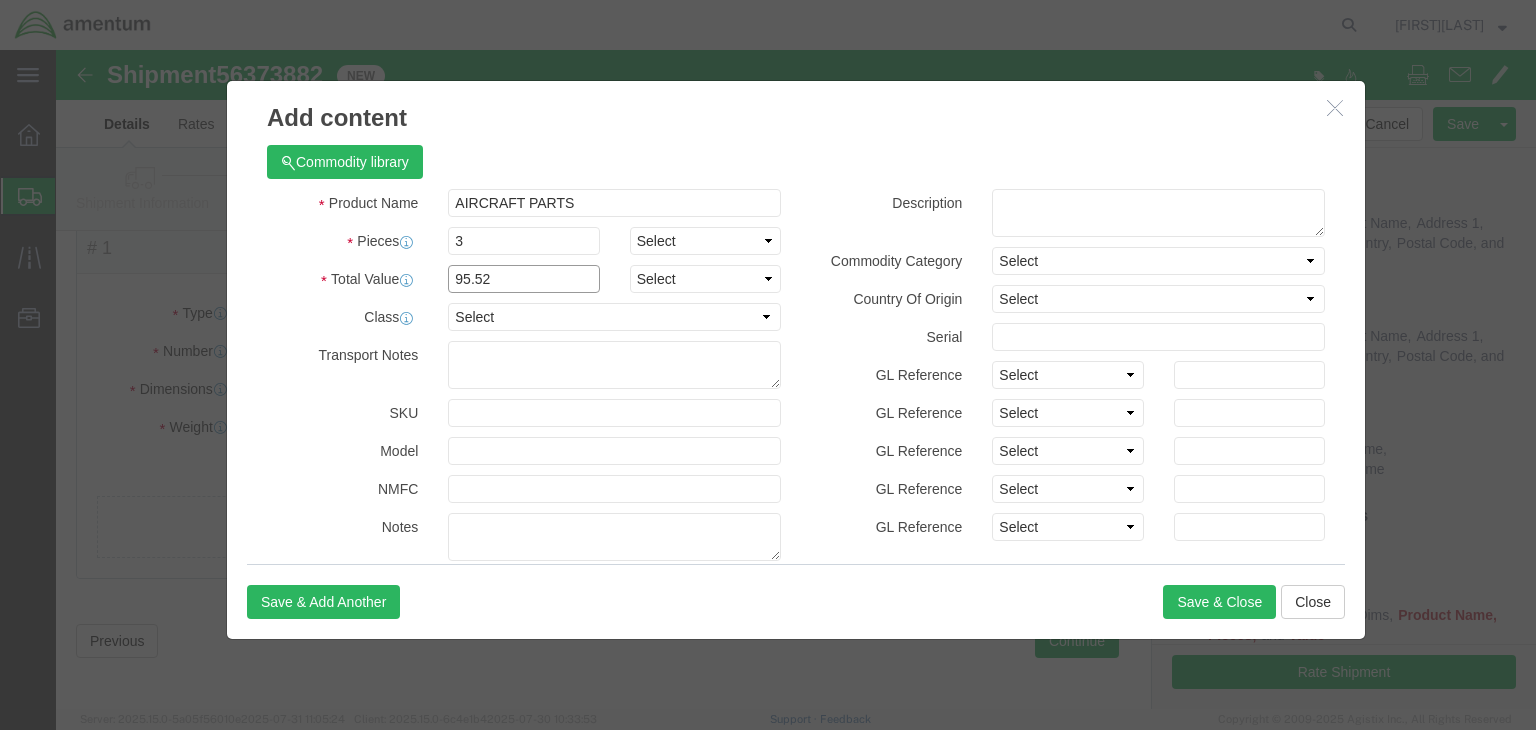 click on "95.52" 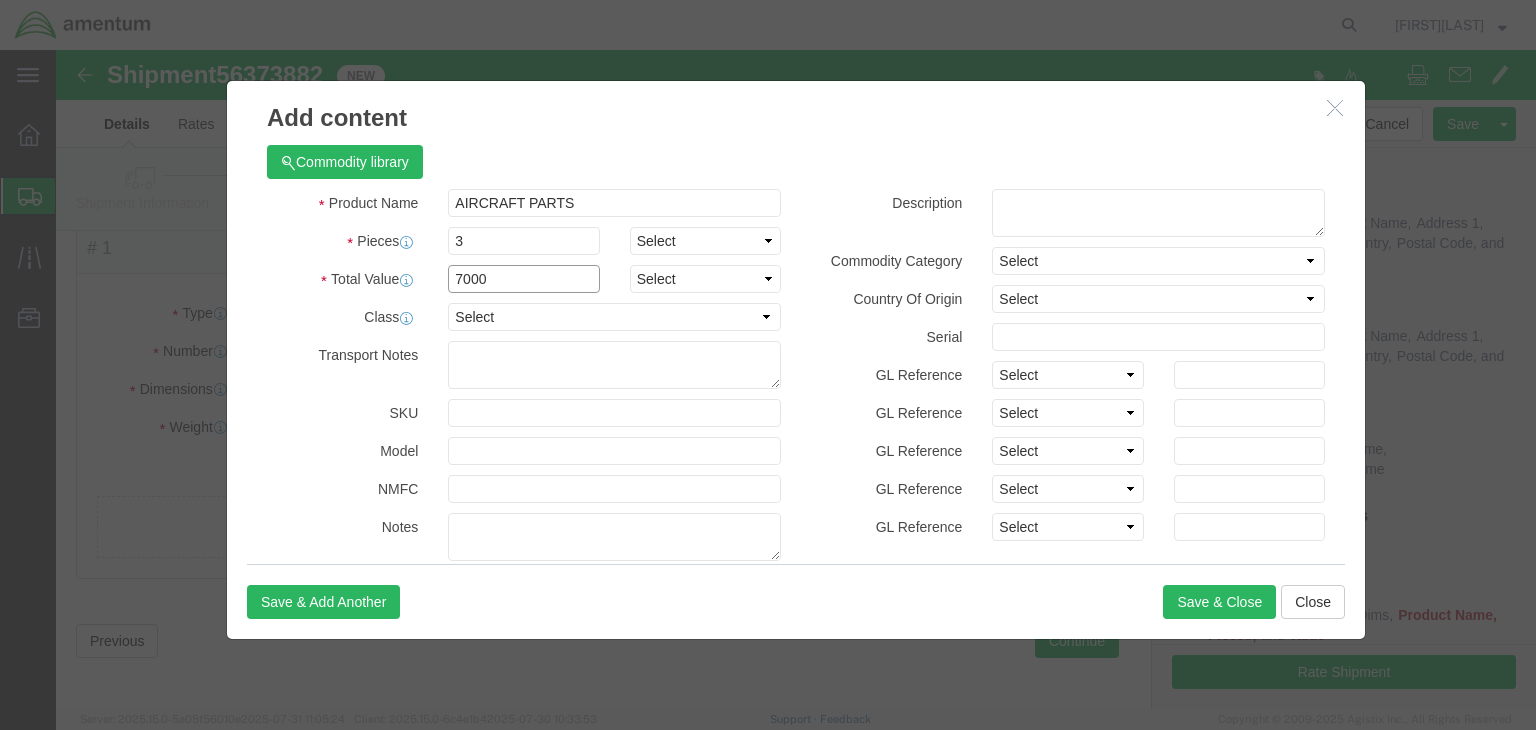 type on "7000" 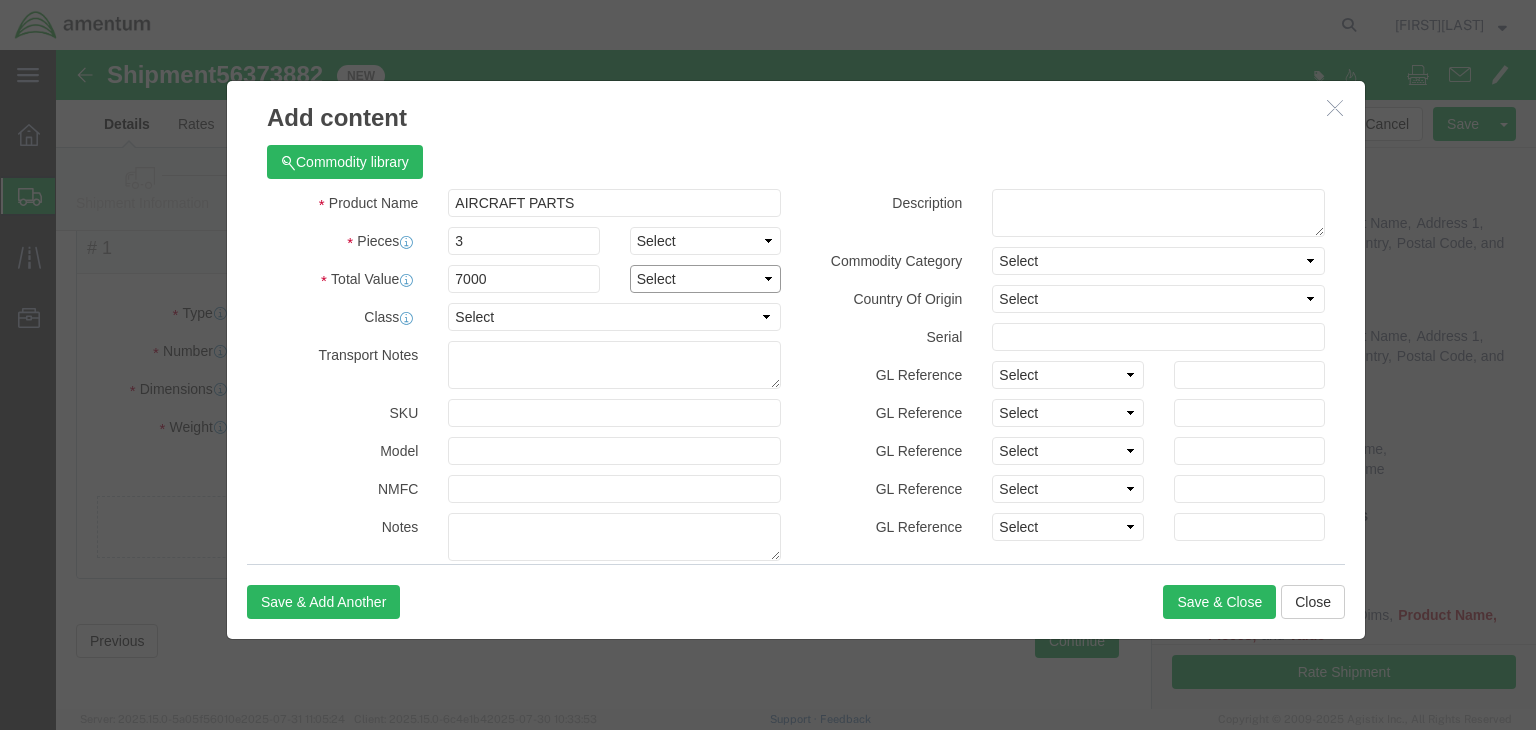 click on "Select ADP AED AFN ALL AMD AOA ARS ATS AUD AWG AZN BAM BBD BDT BGL BGN BHD BIF BMD BND BOB BRL BSD BTN BWP BYN BZD CAD CDF CHF CLP CNY COP CRC CUC CUP CVE CYP CZK DJF DKK DOP DZD EGP ERN ETB EUR FJD FKP GBP GEL GHS GIP GMD GNF GTQ GWP GYD HKD HNL HRK HTG HUF IDR ILS INR IQD IRR ISK JMD JOD JPY KES KGS KHR KMF KPW KRW KWD KYD KZT LAK LBP LKR LRD LSL LYD MAD MDL MGA MGF MKD MMK MNT MOP MRU MUR MVR MWK MXN MYR MZN NAD NGN NIO NOK NPR NZD OMR PAB PEN PGK PHP PKR PLN PYG QAR RON RSD RUB RWF SAR SBD SCR SDG SEK SGD SHP SLE SLL SOS SRD SRG SSP STN SVC SYP SZL THB TJS TMT TND TOP TPE TRY TTD TWD TZS UAH UGX USD UYU UZS VED VEF VES VND VUV WST XAF XCD XCG XDR XOF XPF XSU YER ZAR ZMW ZWG" 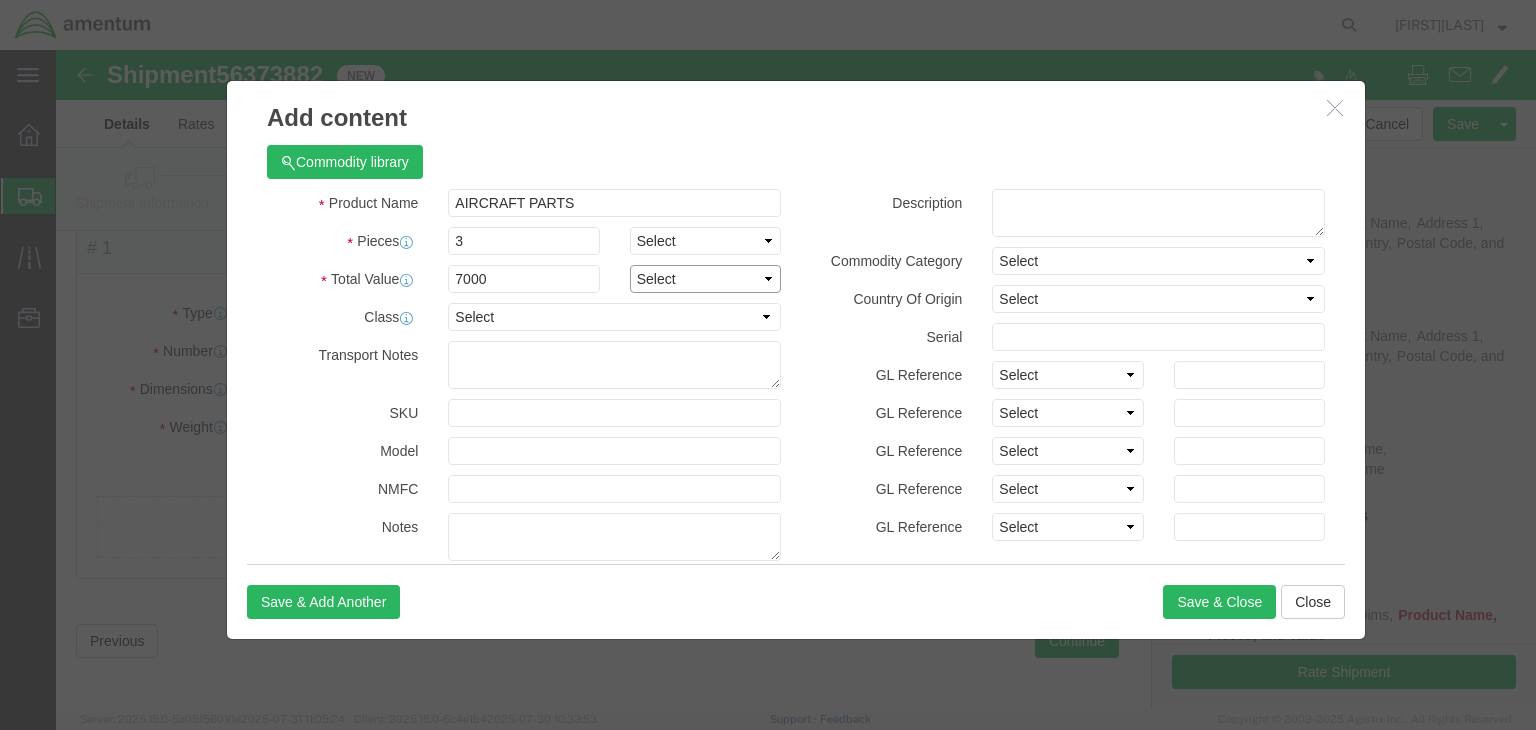 click on "Select ADP AED AFN ALL AMD AOA ARS ATS AUD AWG AZN BAM BBD BDT BGL BGN BHD BIF BMD BND BOB BRL BSD BTN BWP BYN BZD CAD CDF CHF CLP CNY COP CRC CUC CUP CVE CYP CZK DJF DKK DOP DZD EGP ERN ETB EUR FJD FKP GBP GEL GHS GIP GMD GNF GTQ GWP GYD HKD HNL HRK HTG HUF IDR ILS INR IQD IRR ISK JMD JOD JPY KES KGS KHR KMF KPW KRW KWD KYD KZT LAK LBP LKR LRD LSL LYD MAD MDL MGA MGF MKD MMK MNT MOP MRU MUR MVR MWK MXN MYR MZN NAD NGN NIO NOK NPR NZD OMR PAB PEN PGK PHP PKR PLN PYG QAR RON RSD RUB RWF SAR SBD SCR SDG SEK SGD SHP SLE SLL SOS SRD SRG SSP STN SVC SYP SZL THB TJS TMT TND TOP TPE TRY TTD TWD TZS UAH UGX USD UYU UZS VED VEF VES VND VUV WST XAF XCD XCG XDR XOF XPF XSU YER ZAR ZMW ZWG" 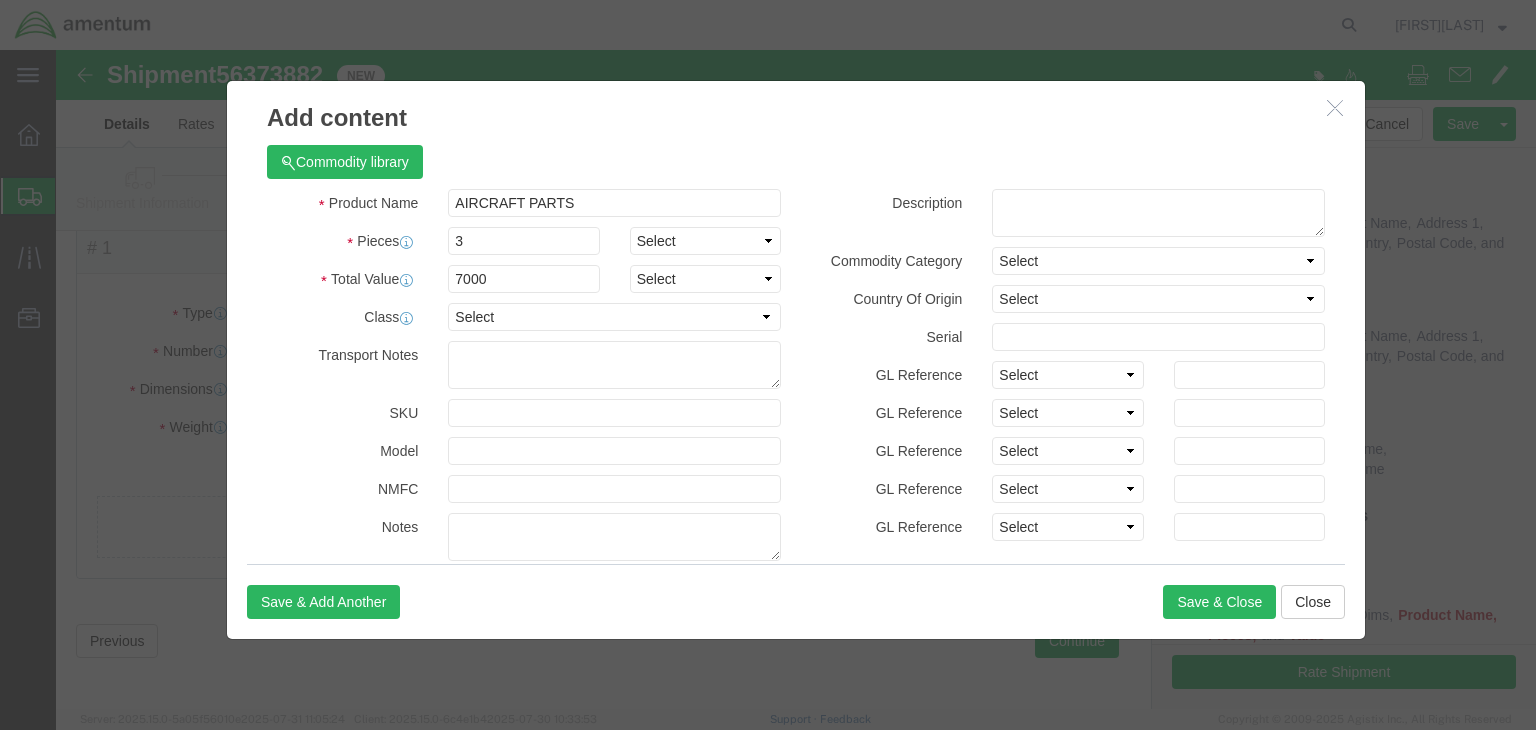 click on "Commodity library" 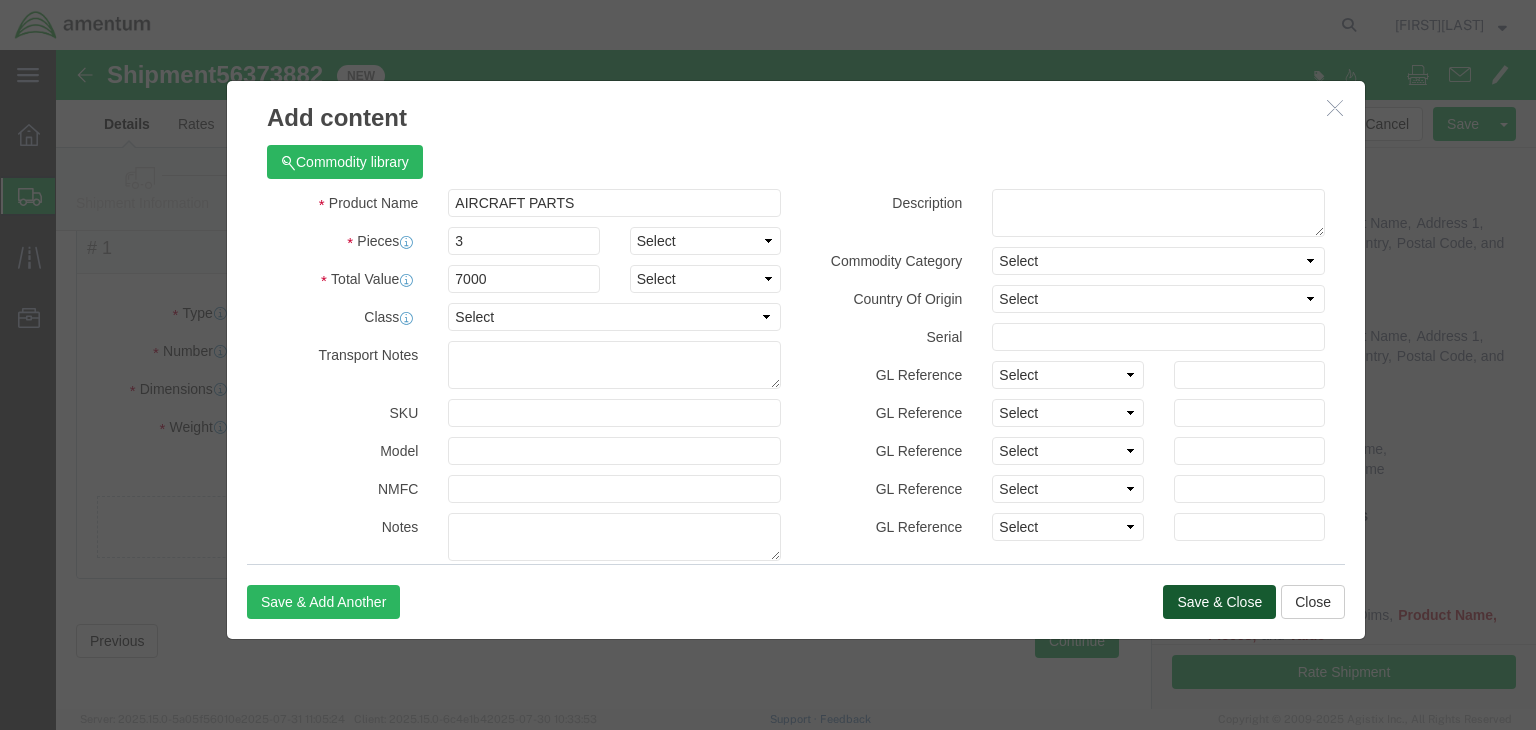 click on "Save & Close" 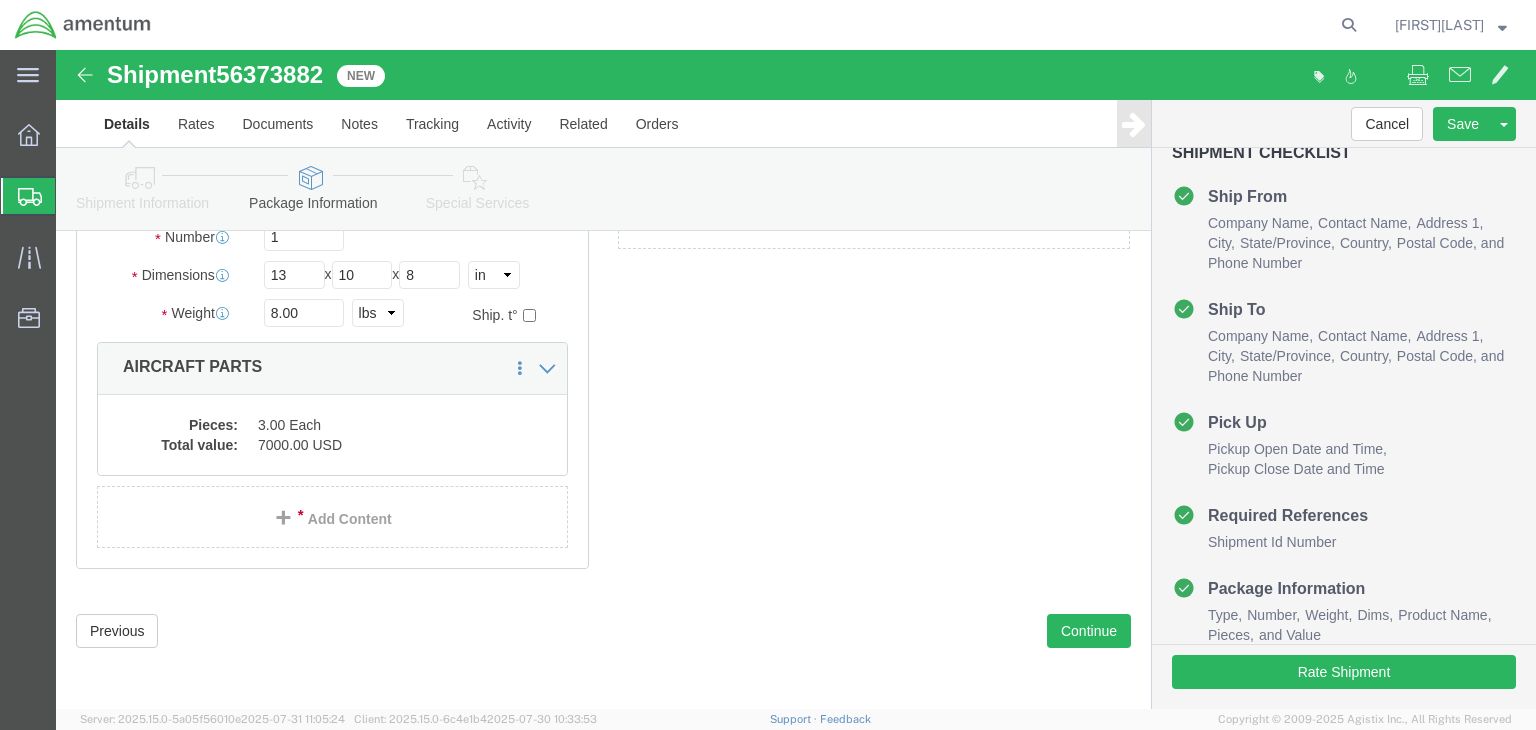 scroll, scrollTop: 235, scrollLeft: 0, axis: vertical 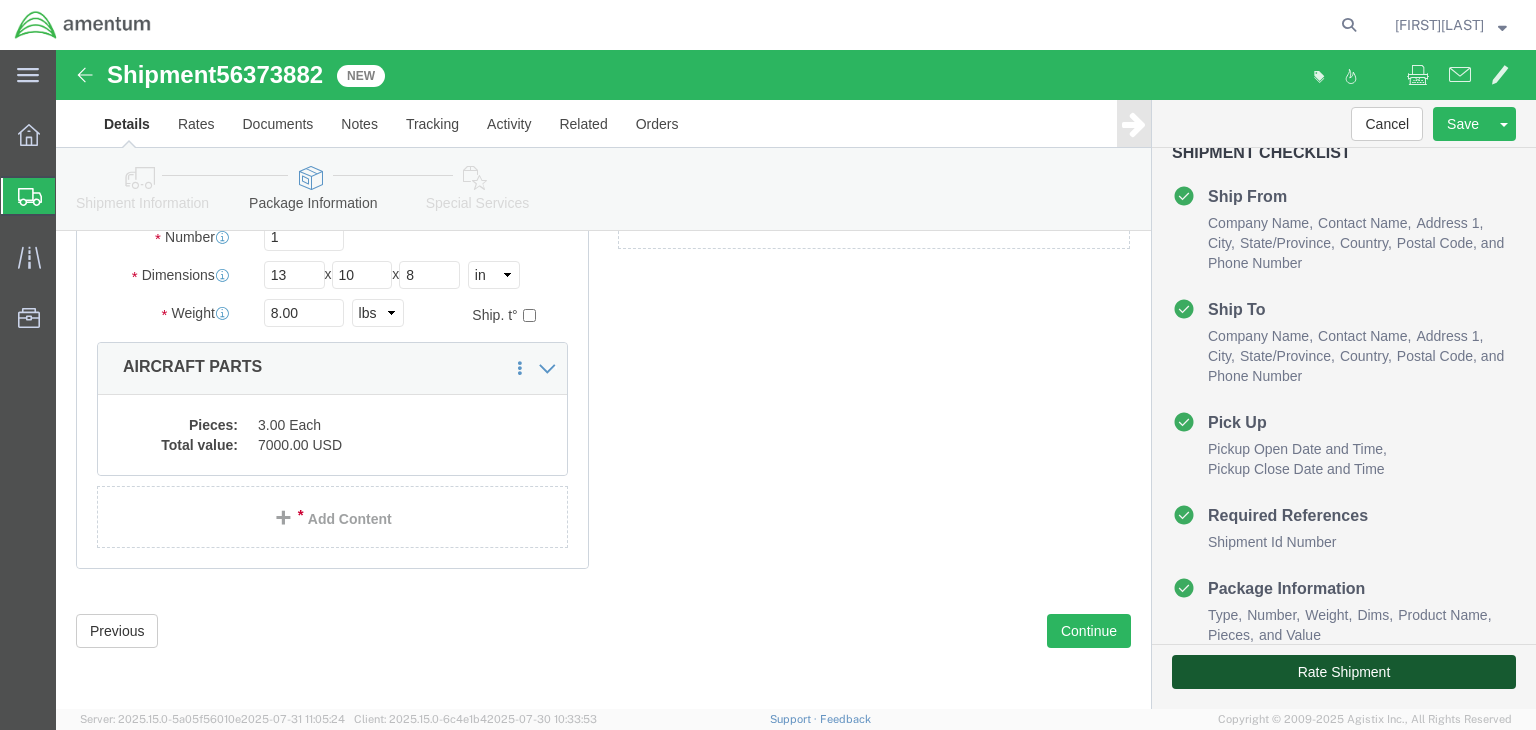 click on "Rate Shipment" 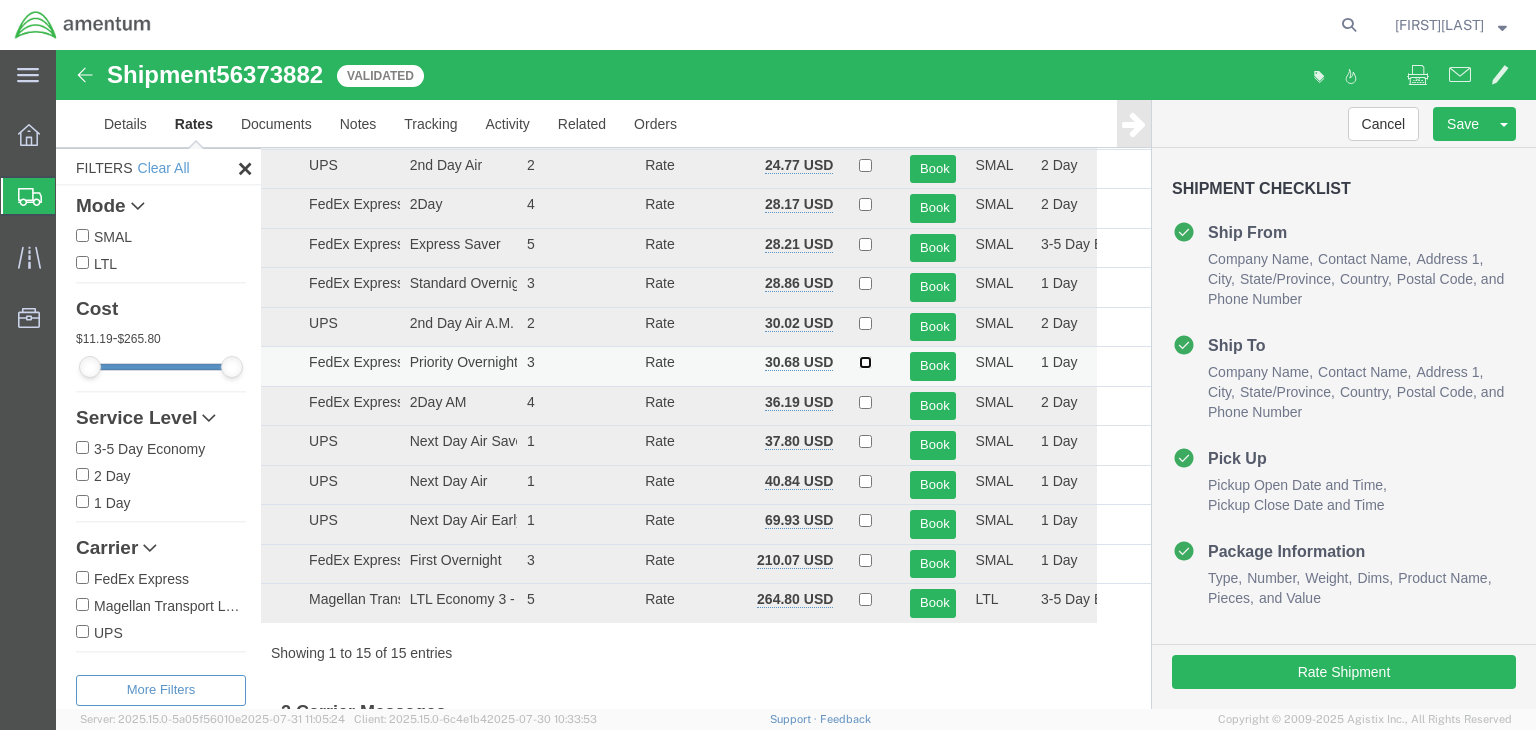 click at bounding box center (865, 362) 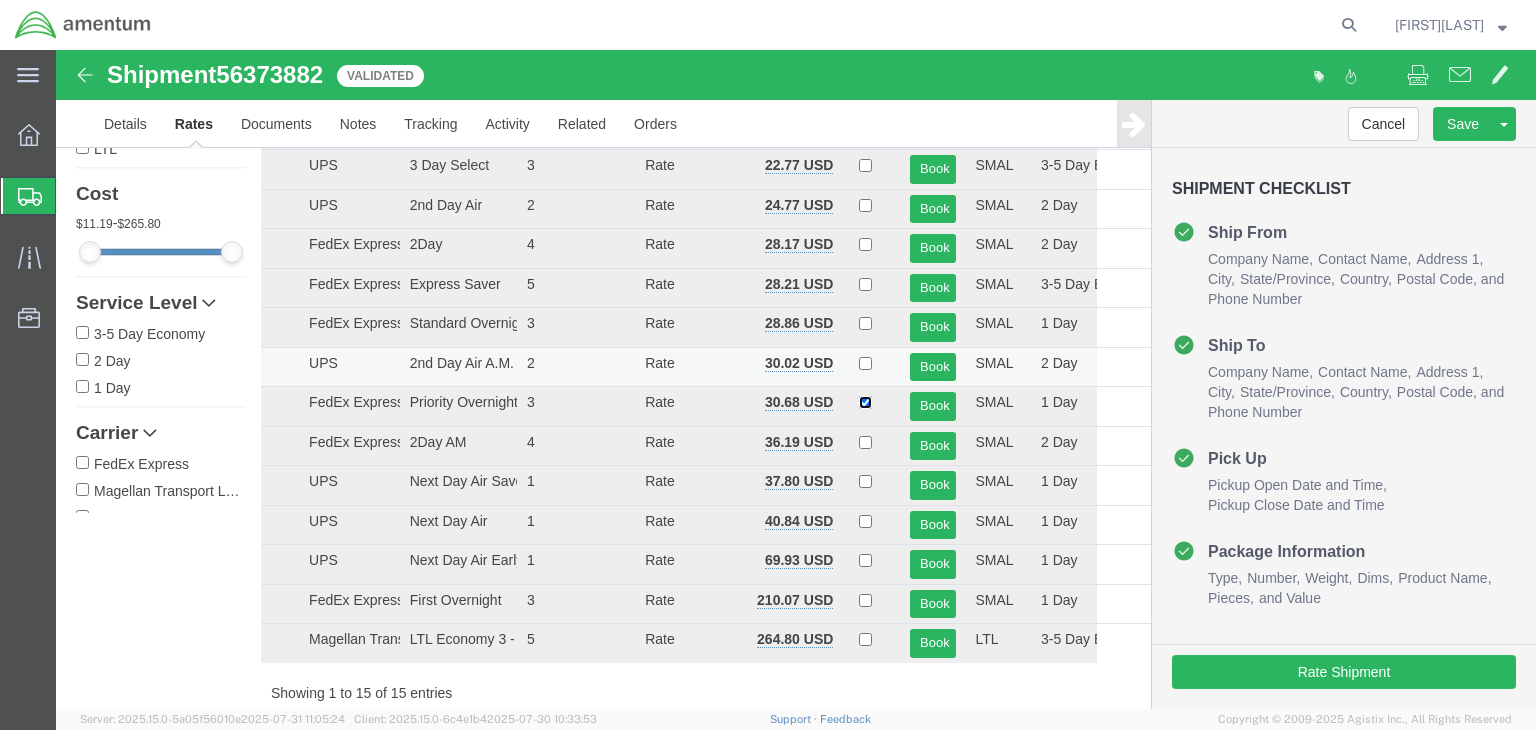 scroll, scrollTop: 200, scrollLeft: 0, axis: vertical 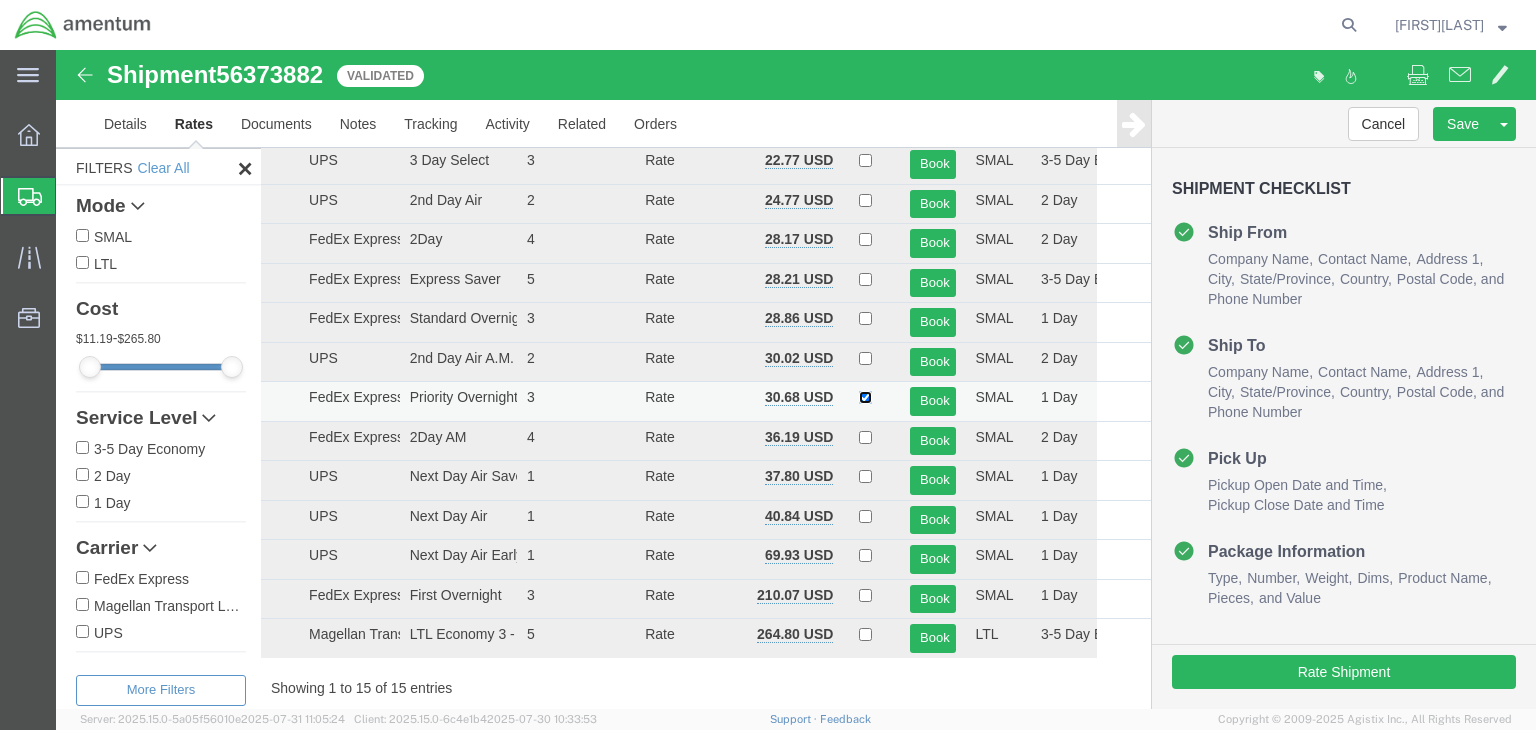 click at bounding box center (865, 397) 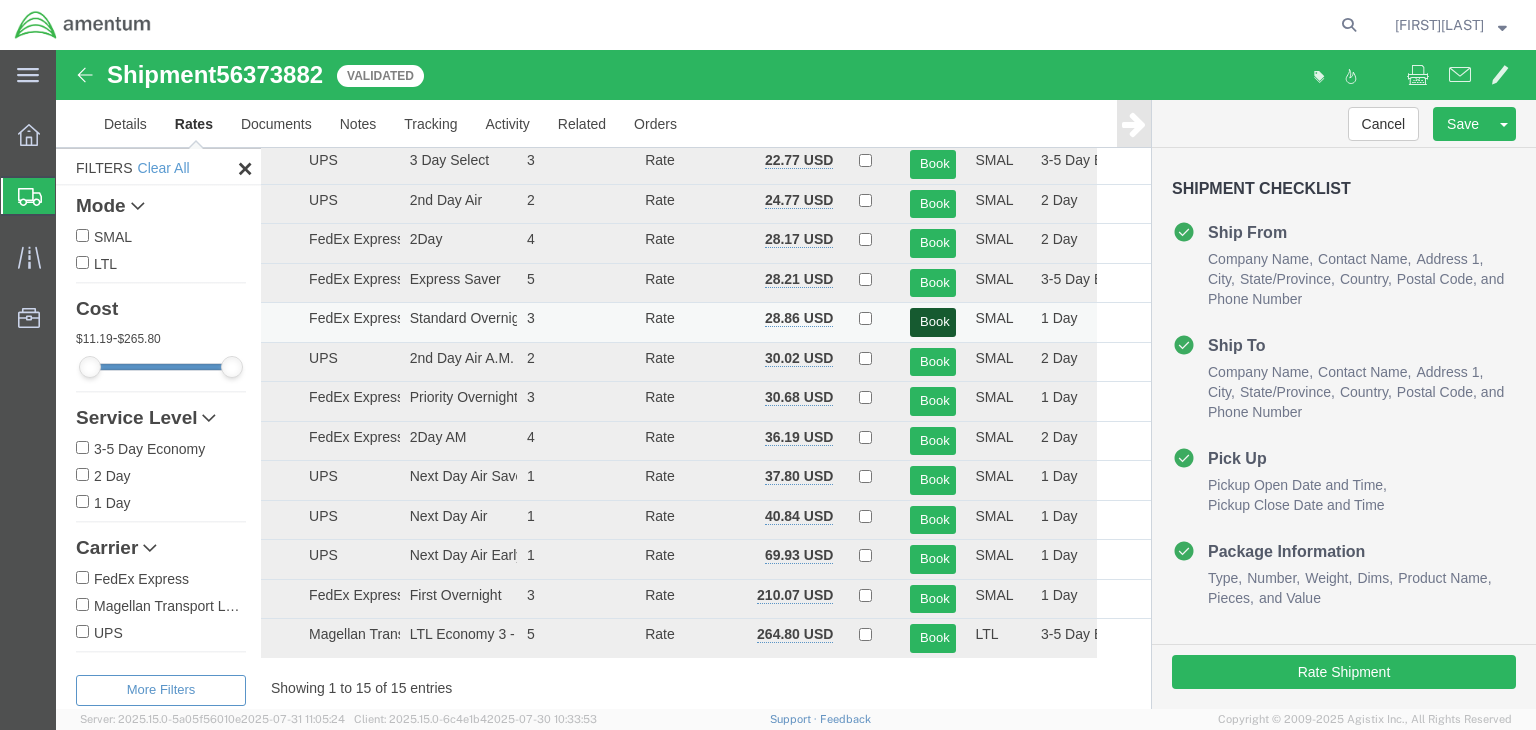 click on "Book" at bounding box center [932, 322] 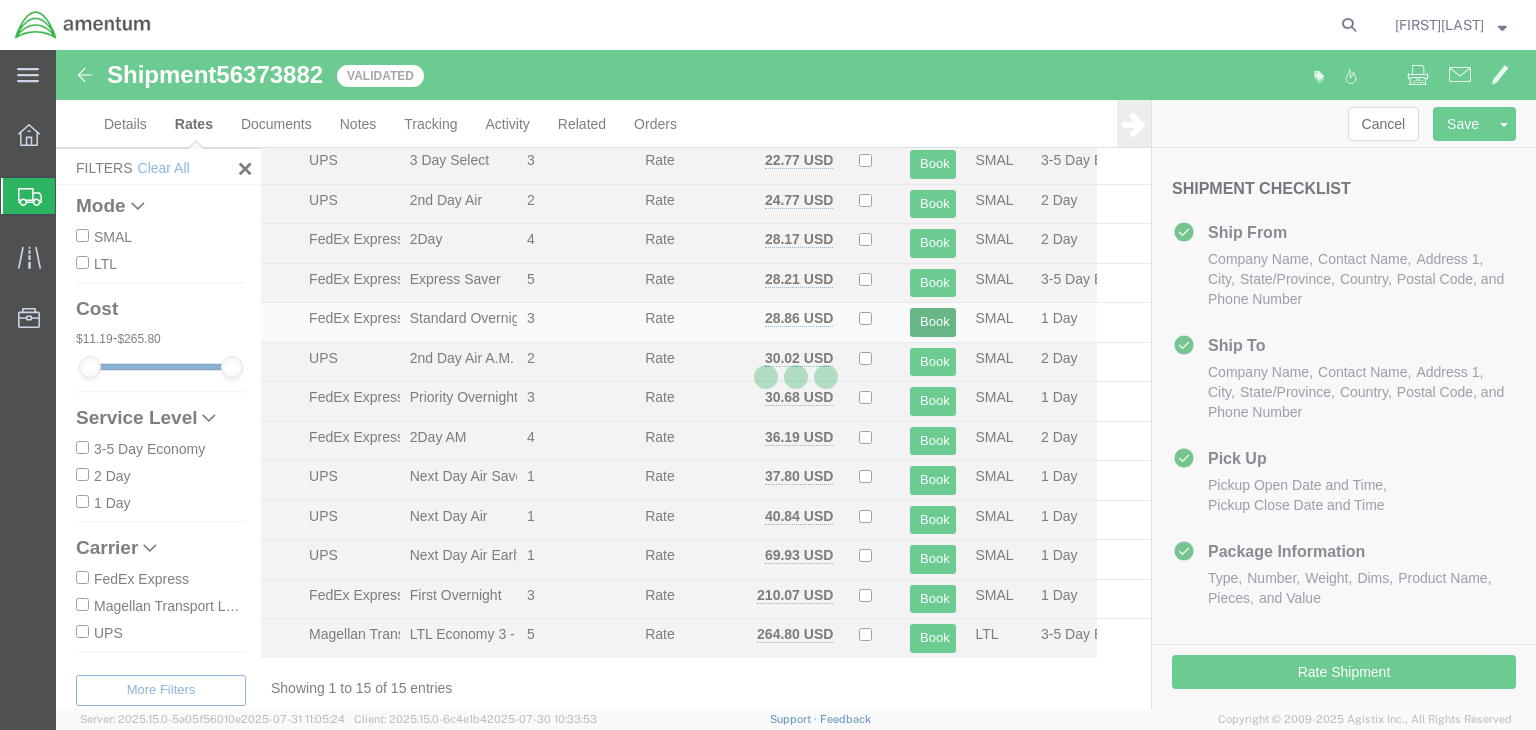 scroll, scrollTop: 0, scrollLeft: 0, axis: both 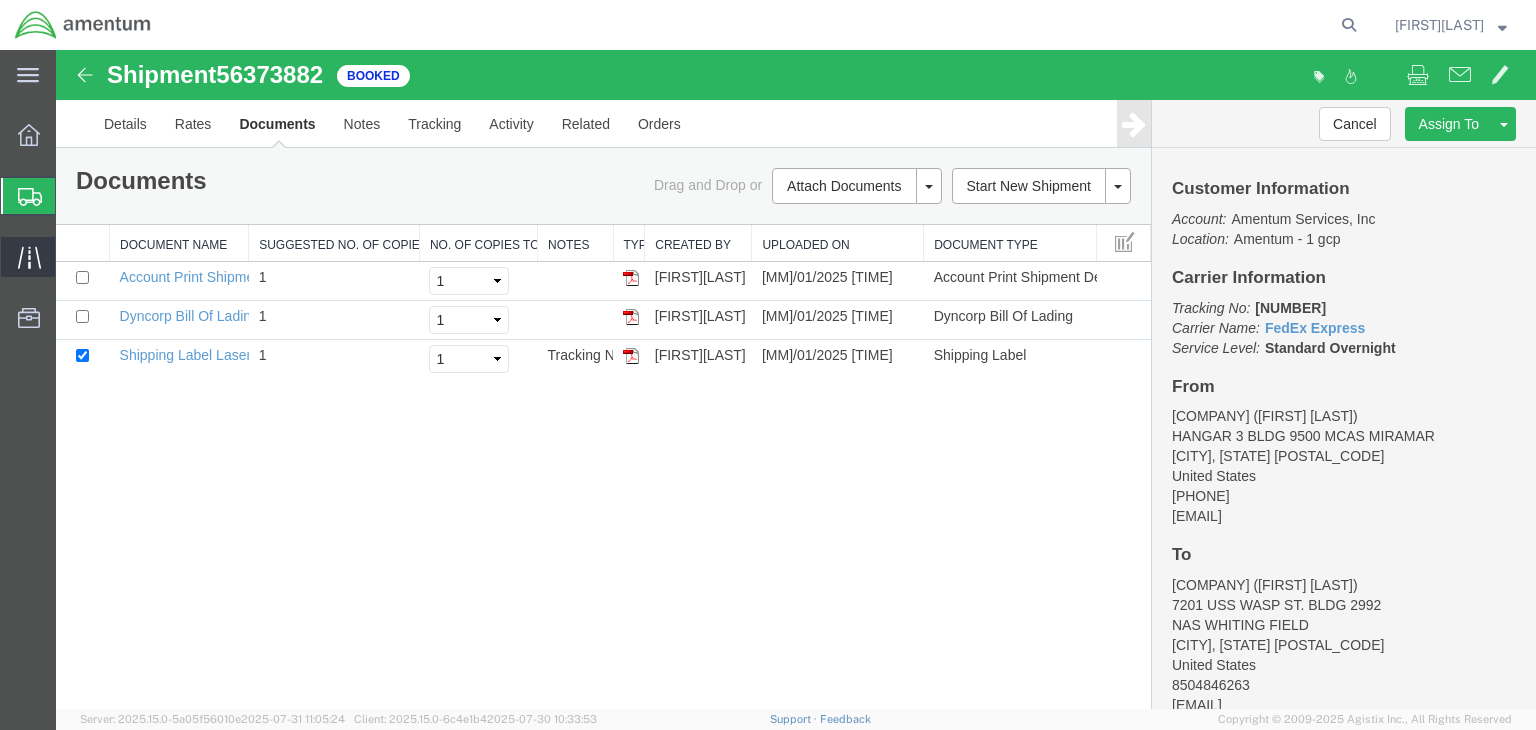 click 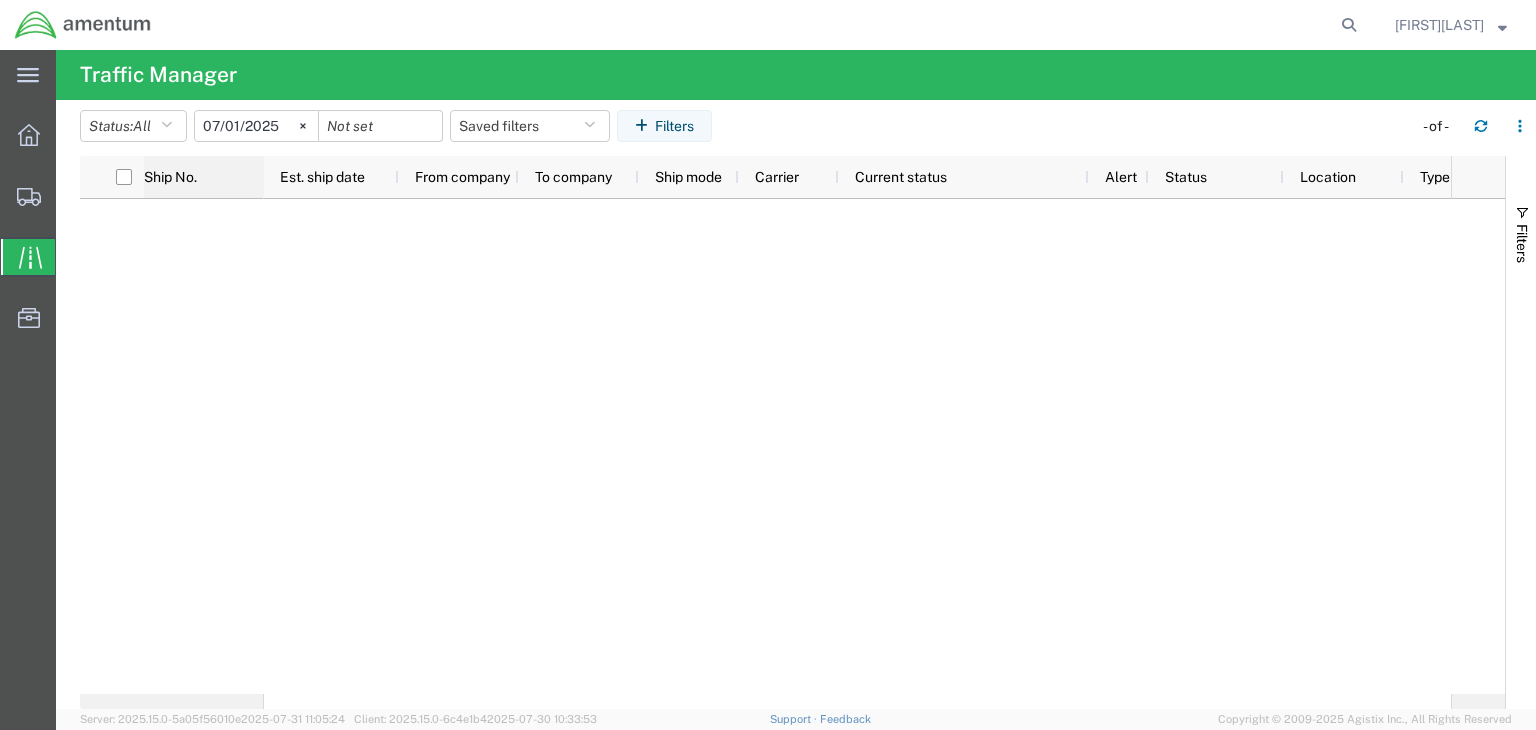 click on "Ship No." 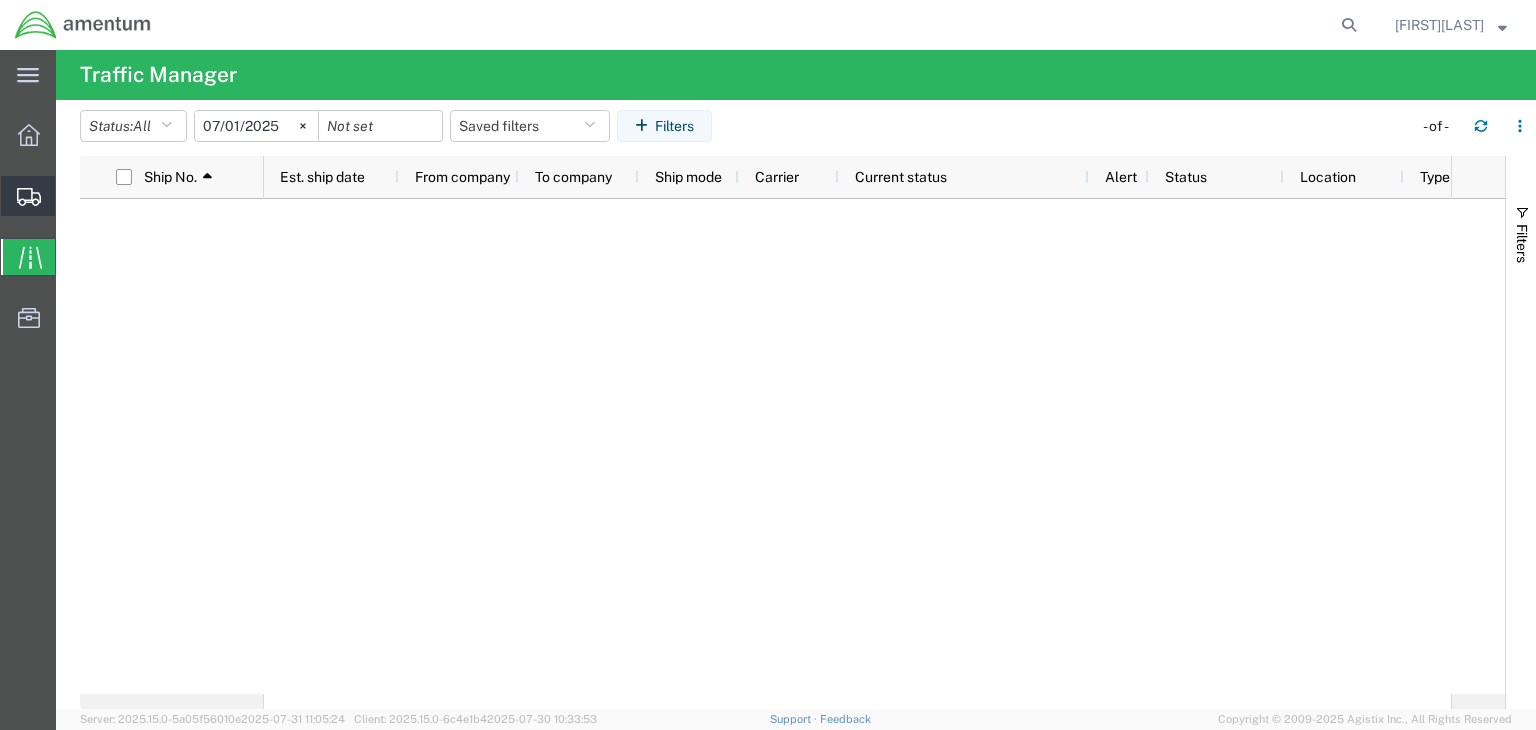 click on "Shipments" 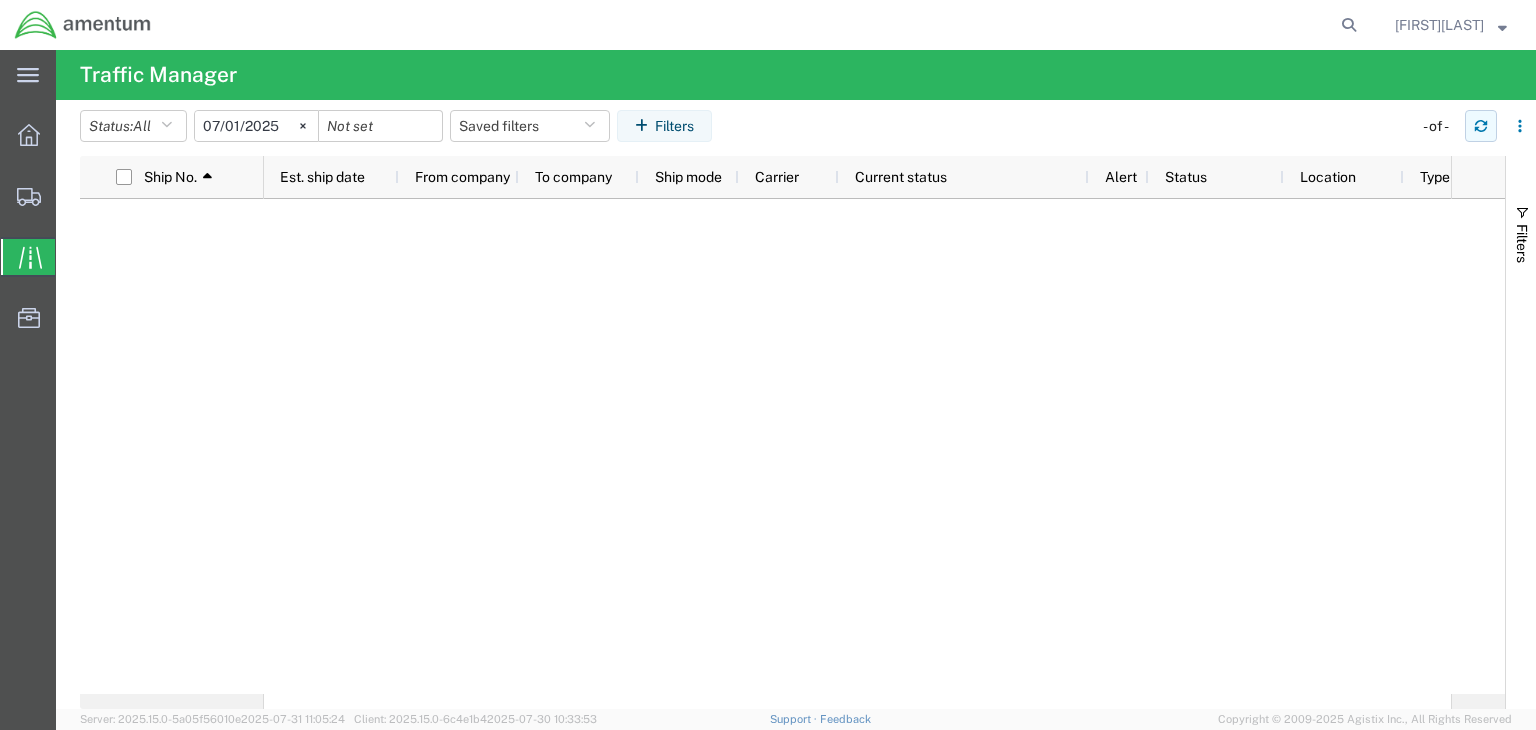 click 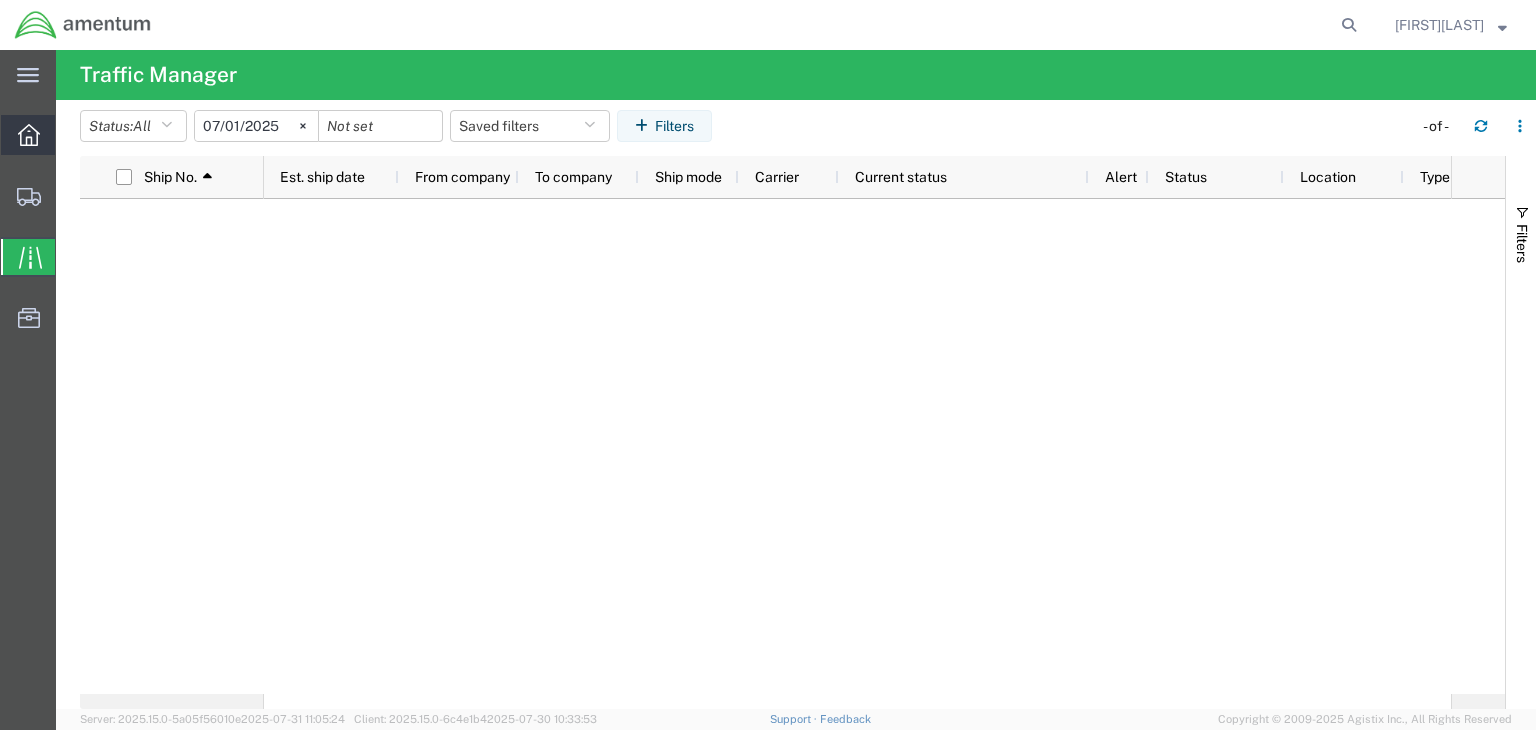 click 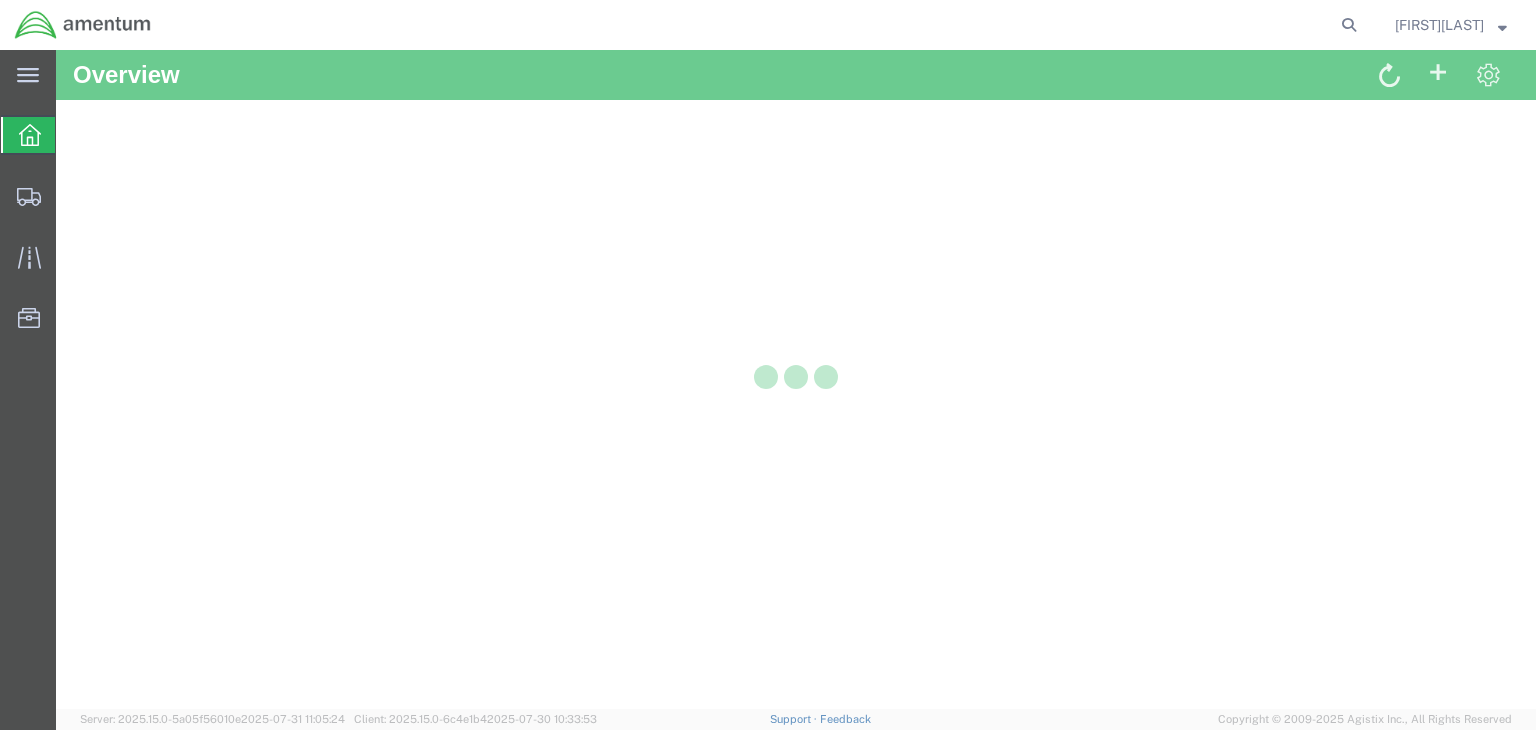 scroll, scrollTop: 0, scrollLeft: 0, axis: both 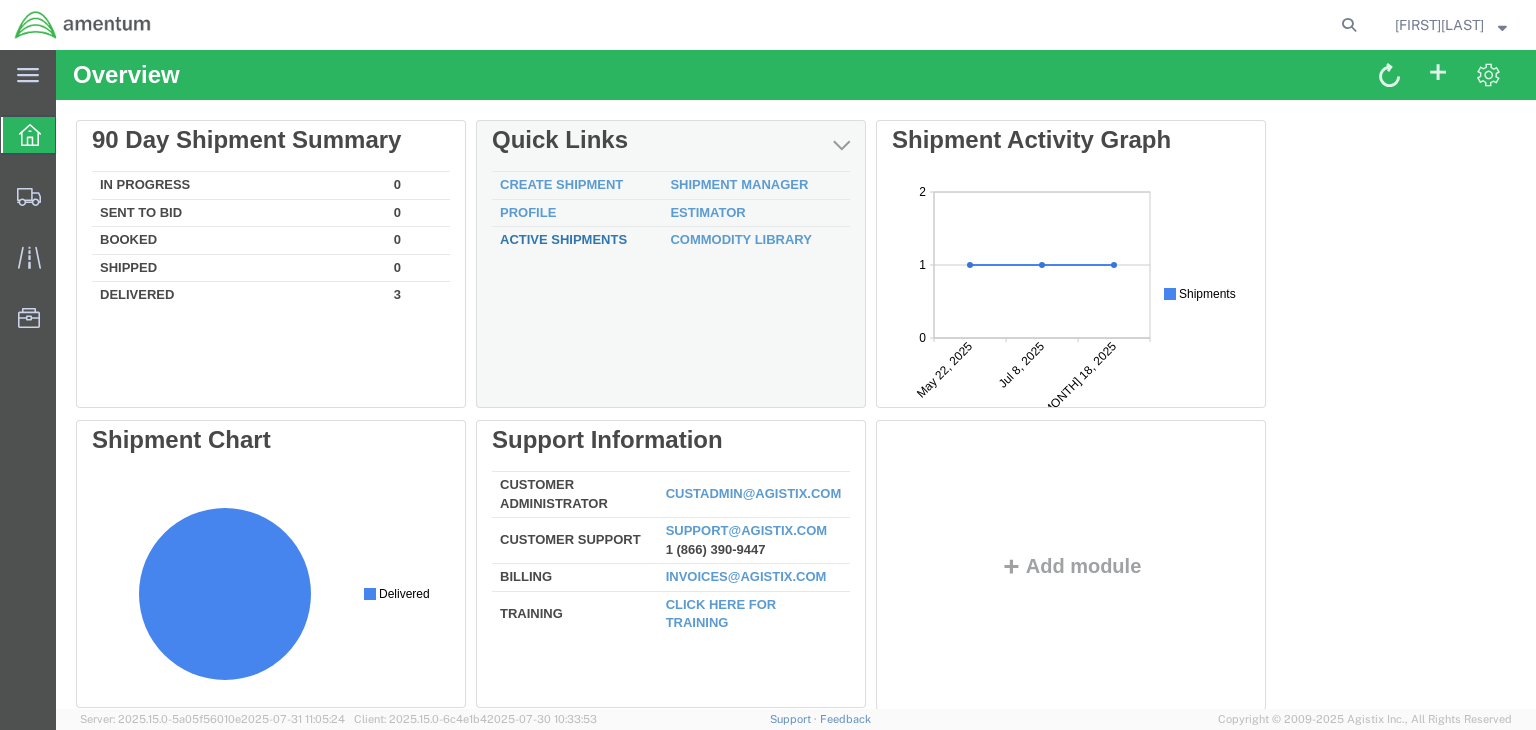 click on "Active Shipments" at bounding box center (563, 239) 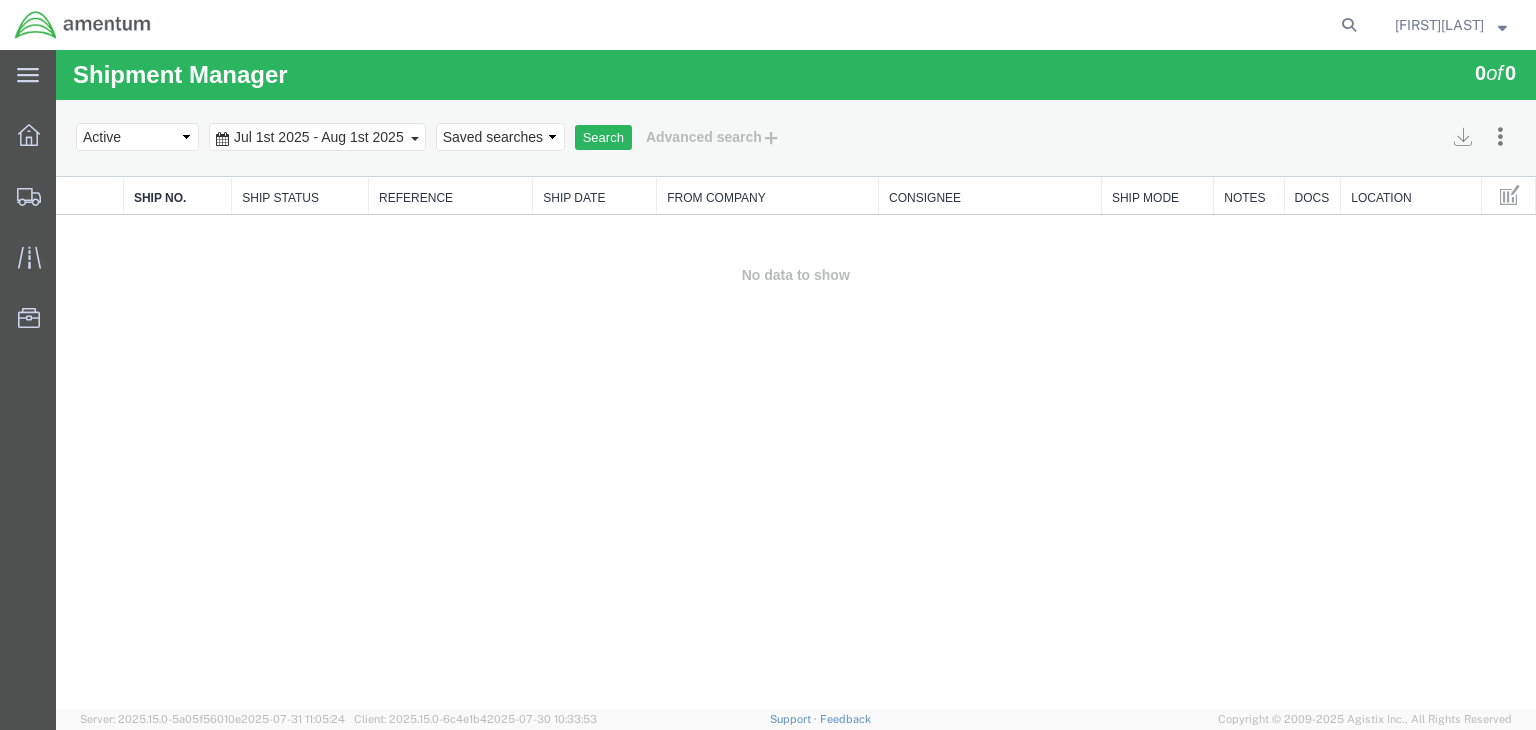 click on "Select status
Active All Shipments Approved Booked Canceled Delivered Denied New On Hold Partial Delivery Pending Returned Shipped [MONTH] 1st 2025 - [MONTH] 1st 2025 Saved searches Search
Advanced search" at bounding box center (796, 137) 